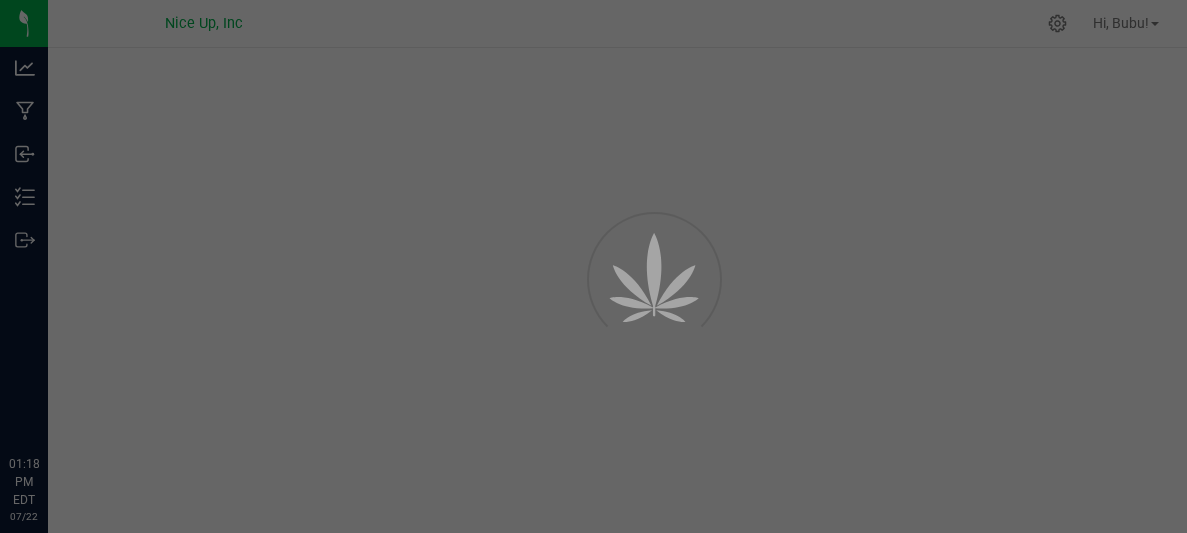 scroll, scrollTop: 0, scrollLeft: 0, axis: both 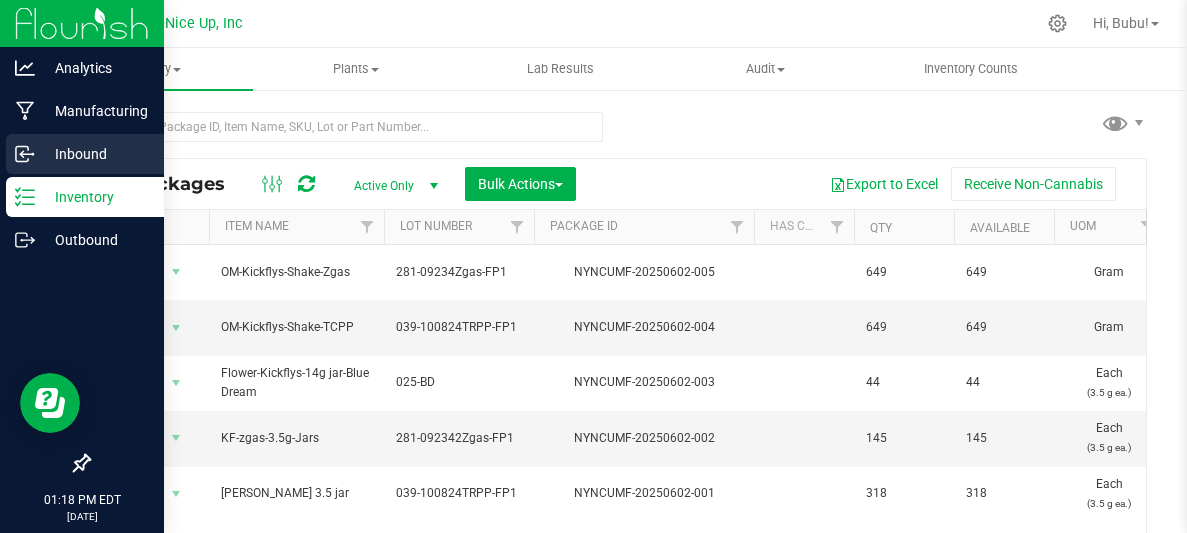click on "Inbound" at bounding box center [95, 154] 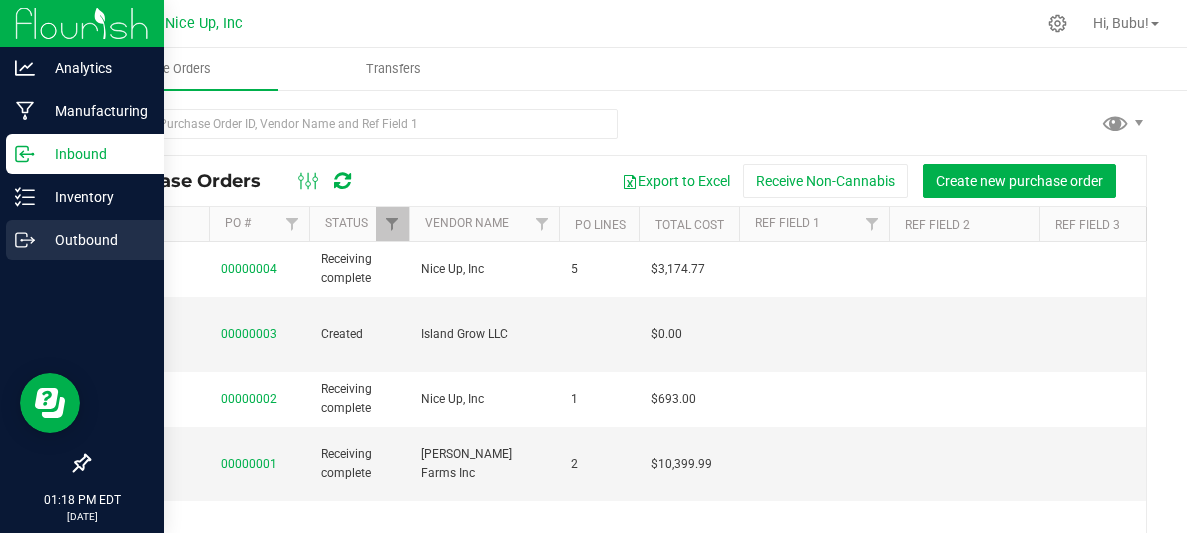 click on "Outbound" at bounding box center [95, 240] 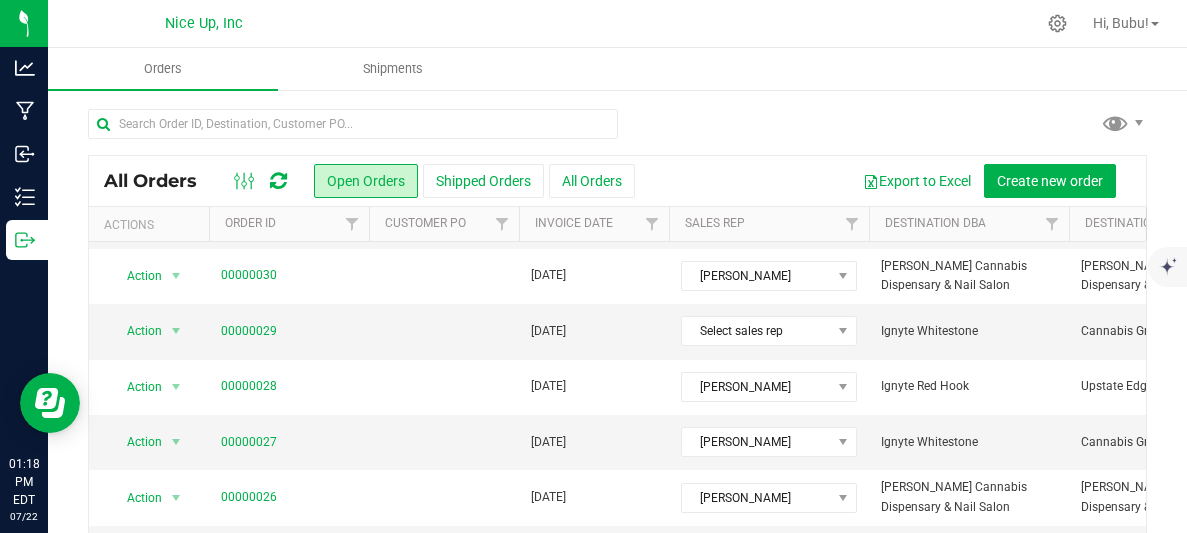 scroll, scrollTop: 769, scrollLeft: 0, axis: vertical 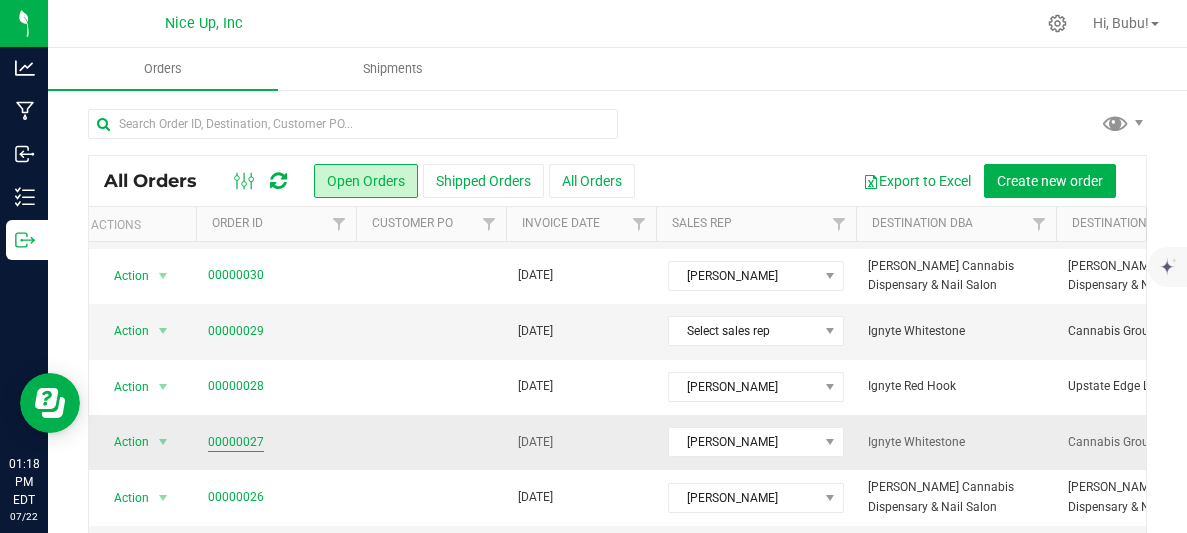 click on "00000027" at bounding box center (236, 442) 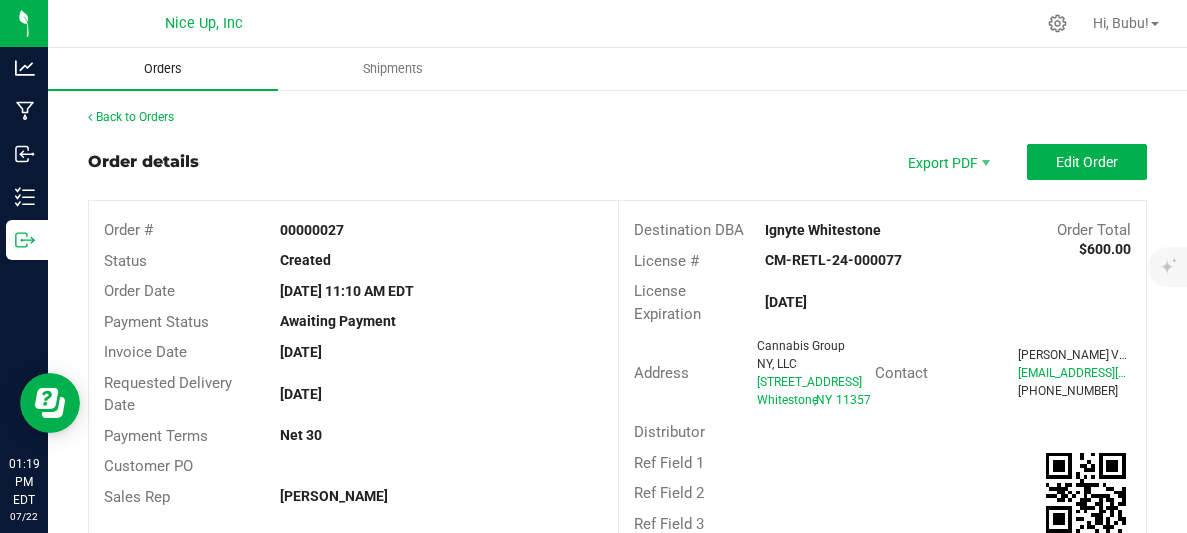 scroll, scrollTop: 0, scrollLeft: 0, axis: both 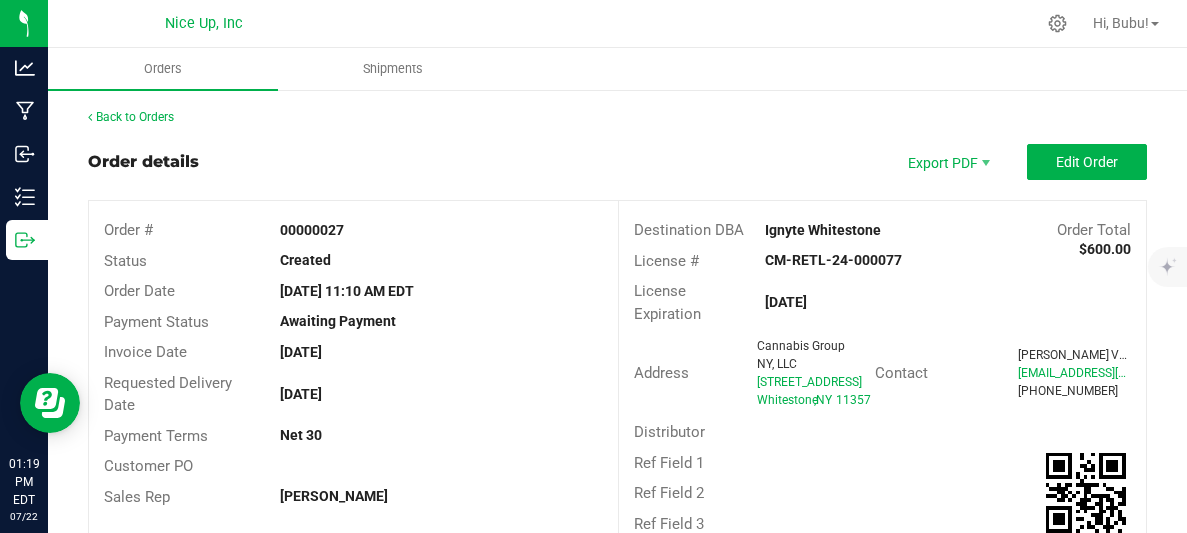 drag, startPoint x: 342, startPoint y: 267, endPoint x: 368, endPoint y: 264, distance: 26.172504 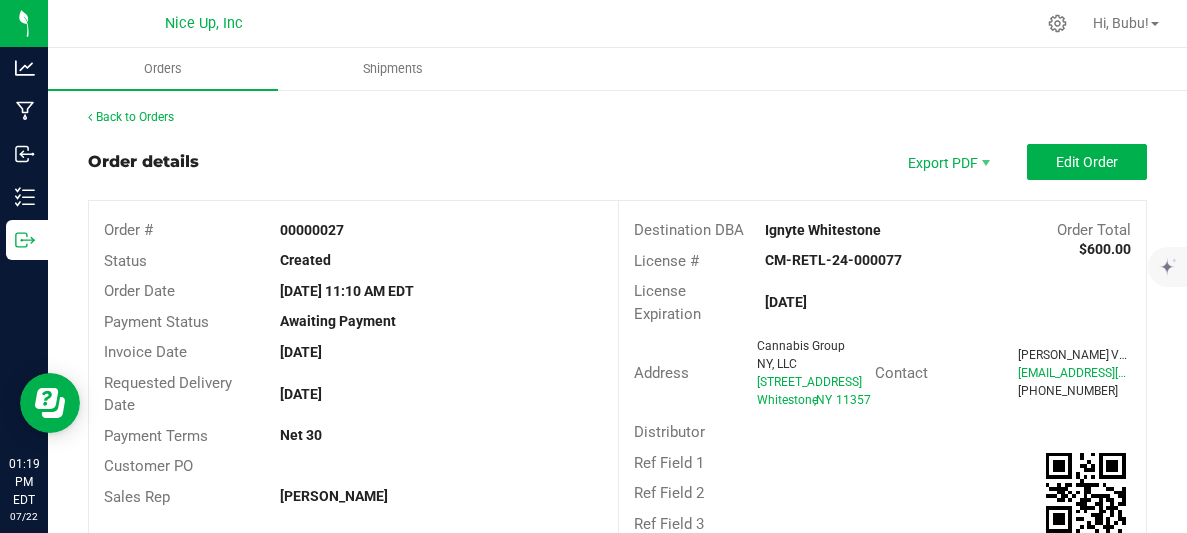 click on "Created" at bounding box center (441, 260) 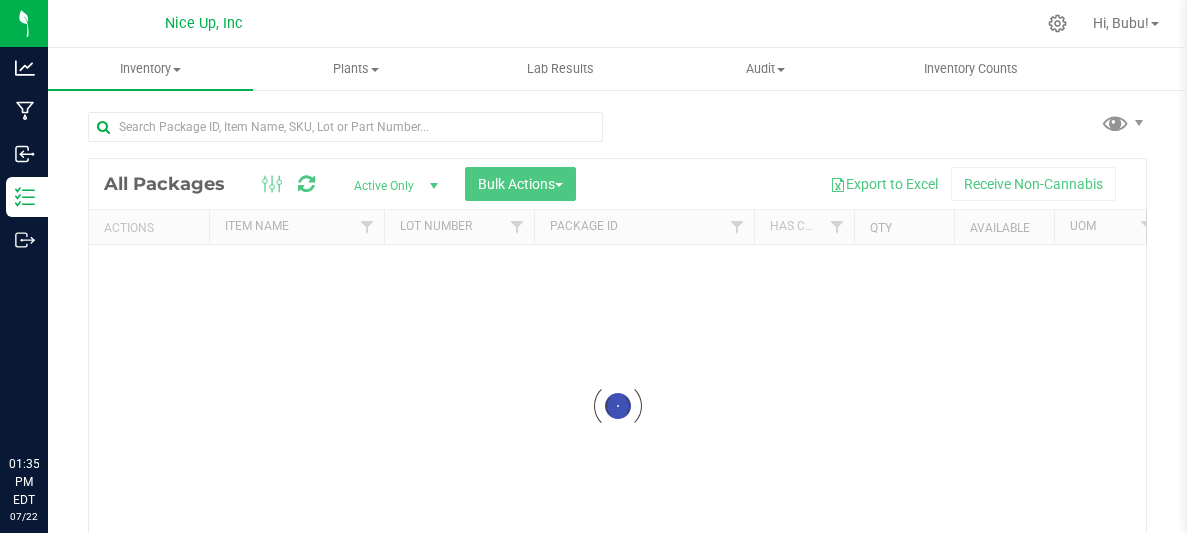 scroll, scrollTop: 0, scrollLeft: 0, axis: both 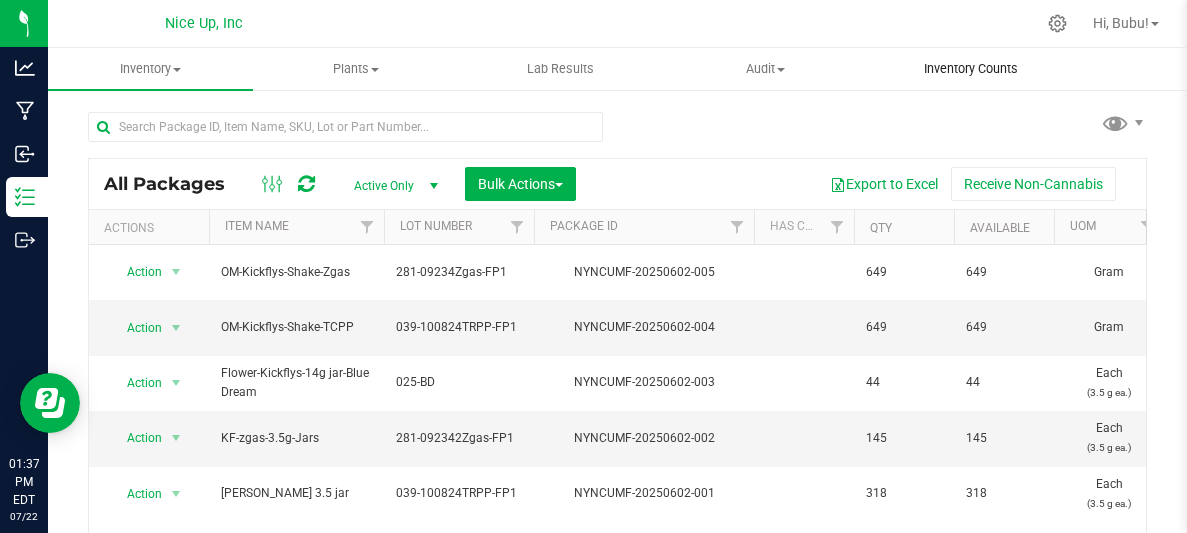 click on "Inventory Counts" at bounding box center (970, 69) 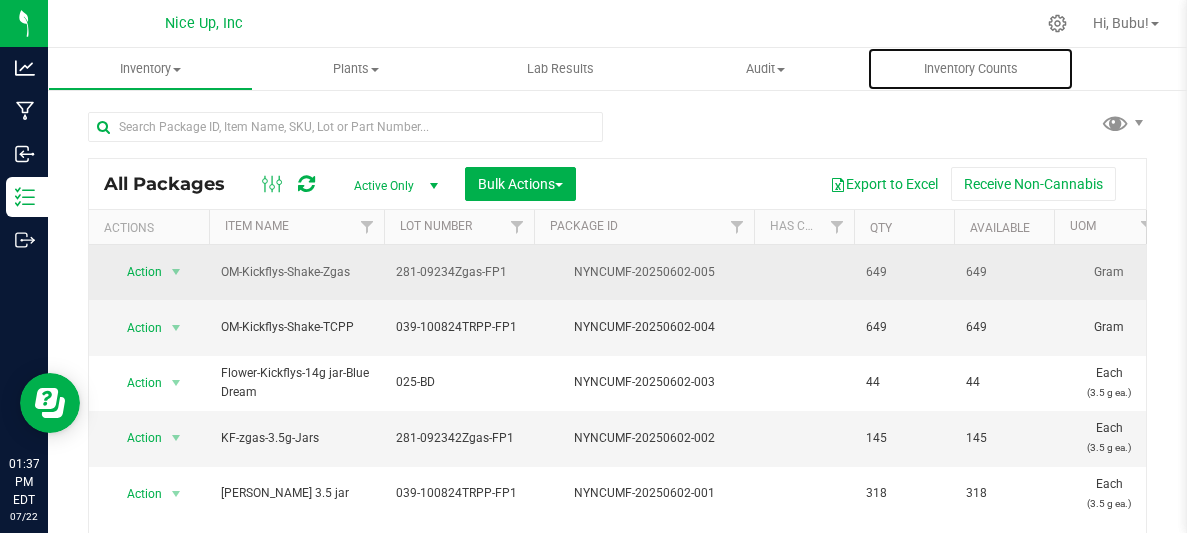 scroll, scrollTop: 1, scrollLeft: 0, axis: vertical 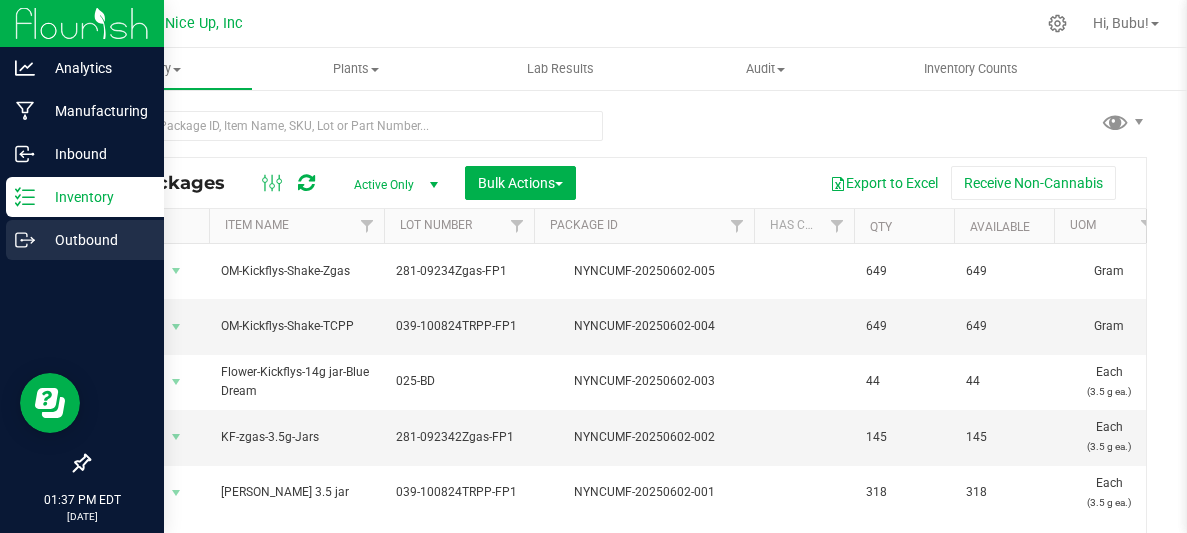 click 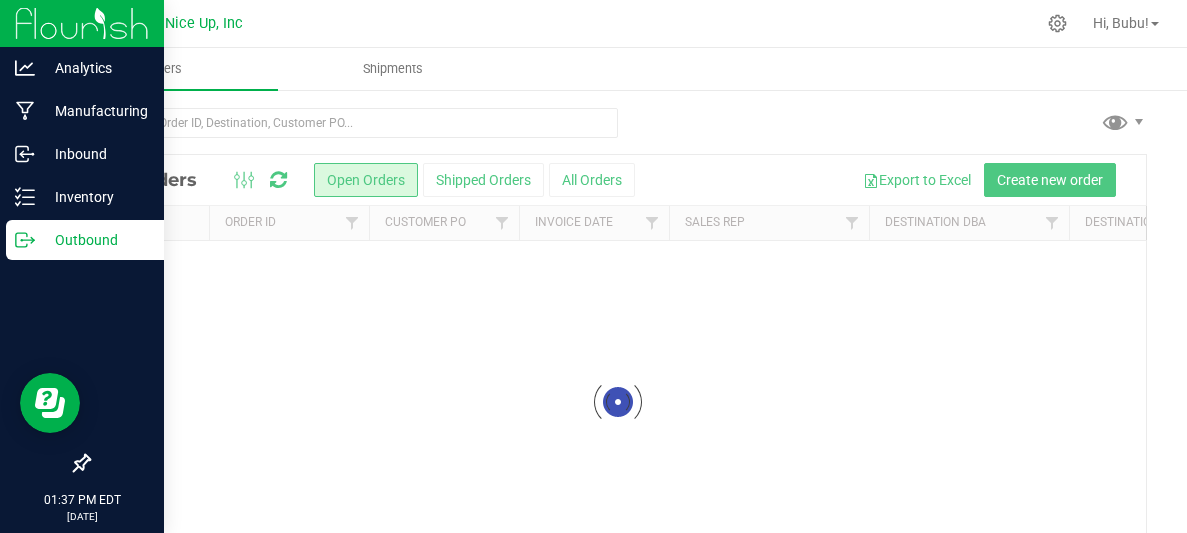 scroll, scrollTop: 0, scrollLeft: 0, axis: both 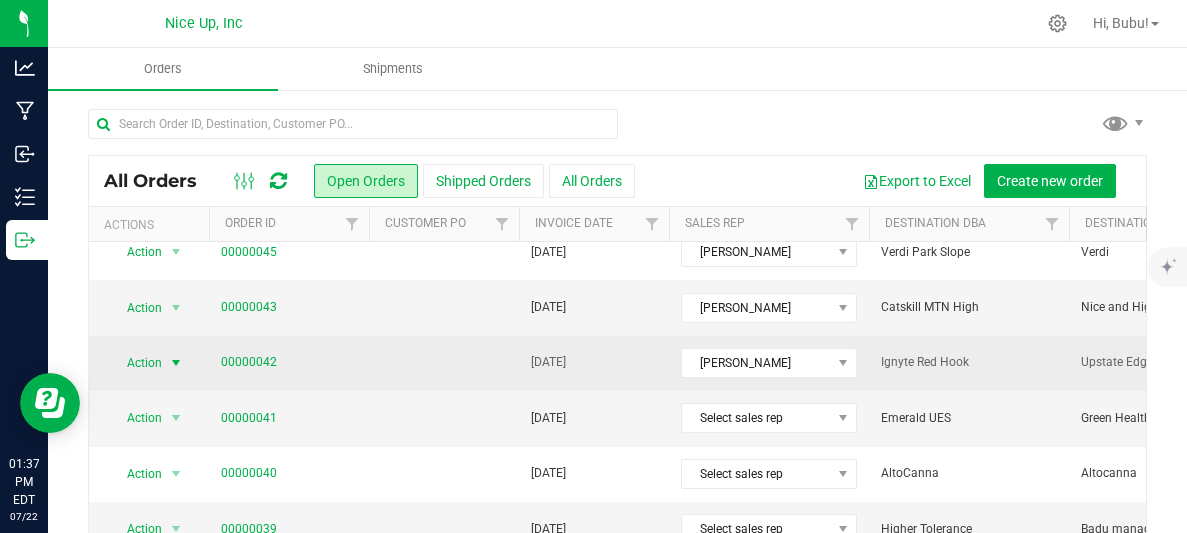 click on "Action" at bounding box center (136, 363) 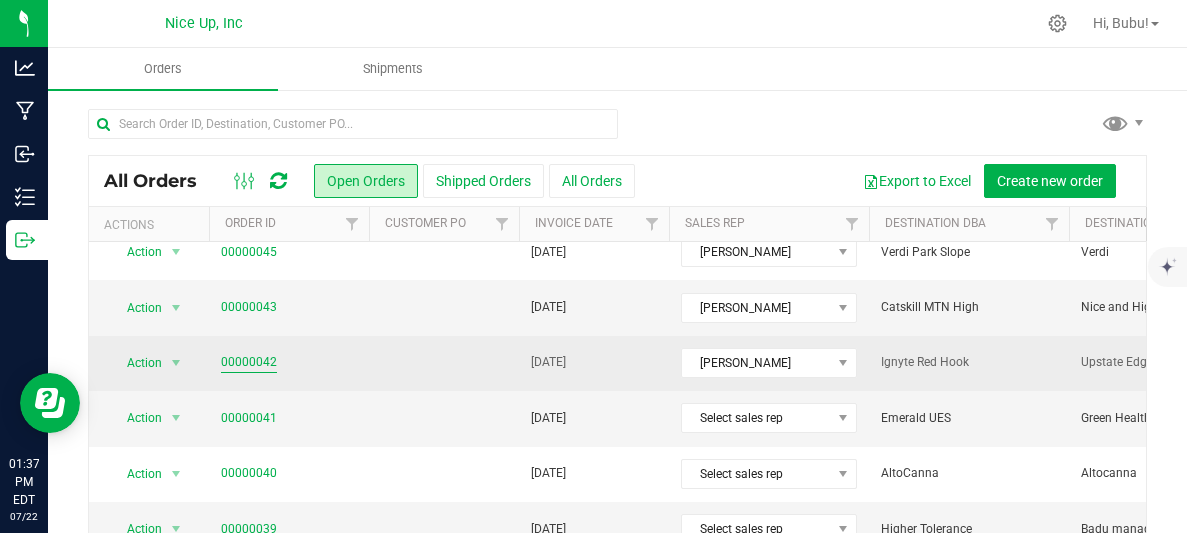 click on "00000042" at bounding box center (249, 362) 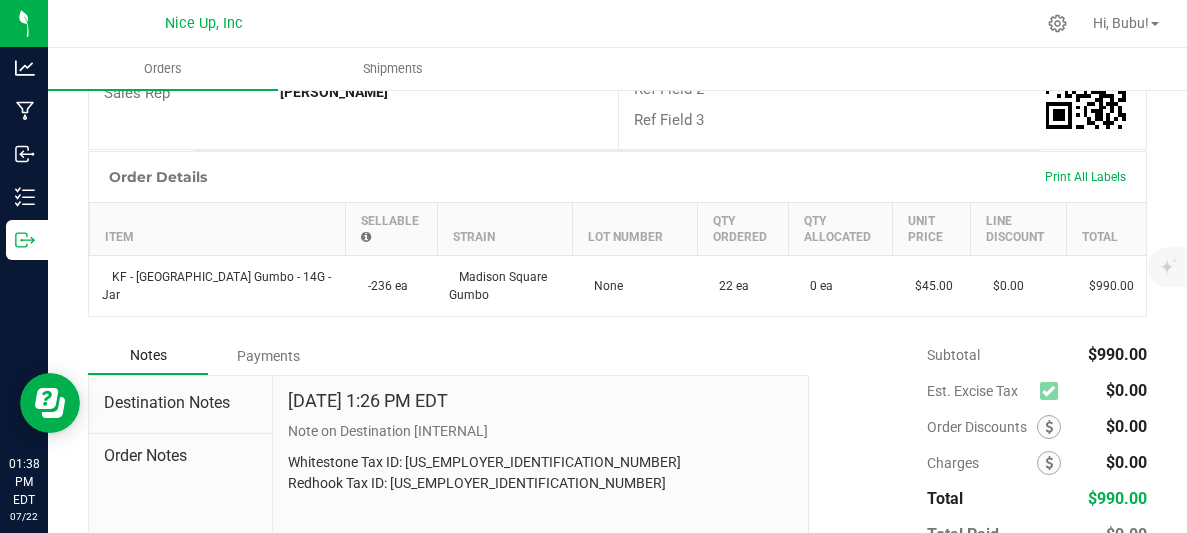 scroll, scrollTop: 0, scrollLeft: 0, axis: both 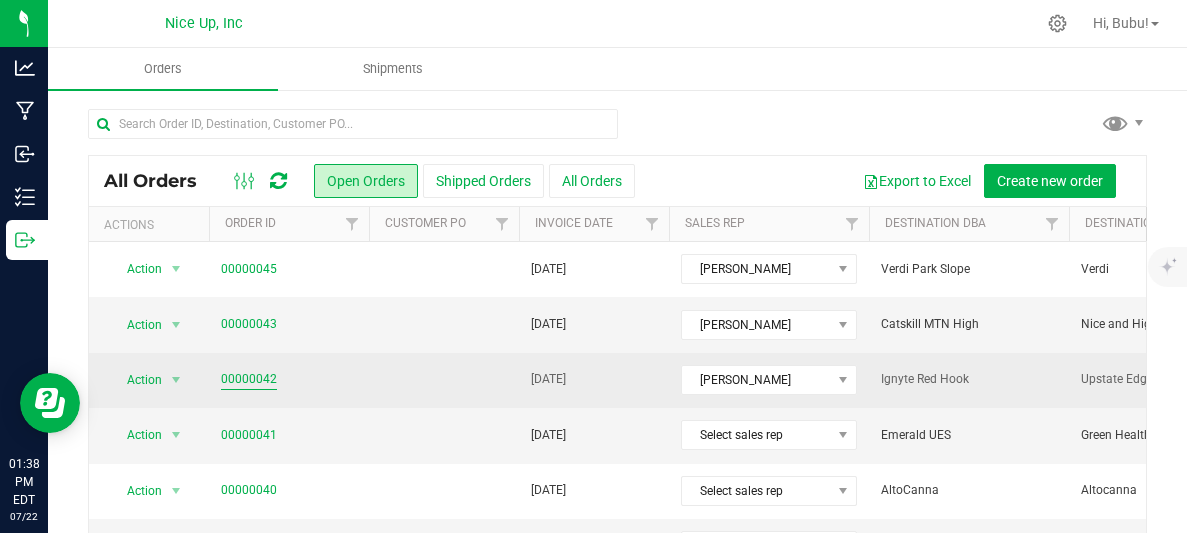 click on "00000042" at bounding box center [249, 379] 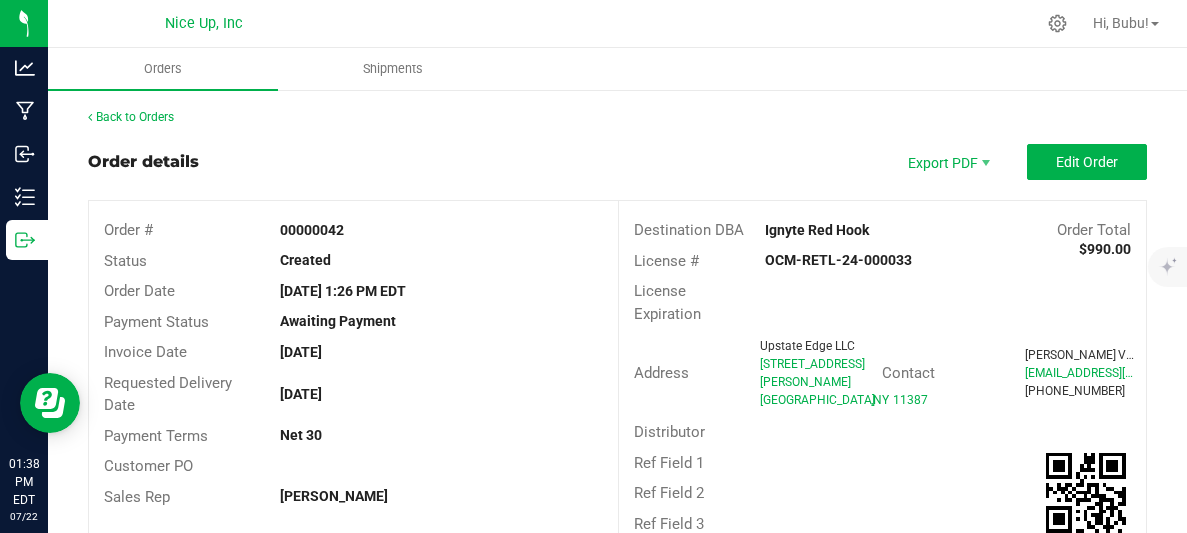 click on "Net 30" at bounding box center [441, 435] 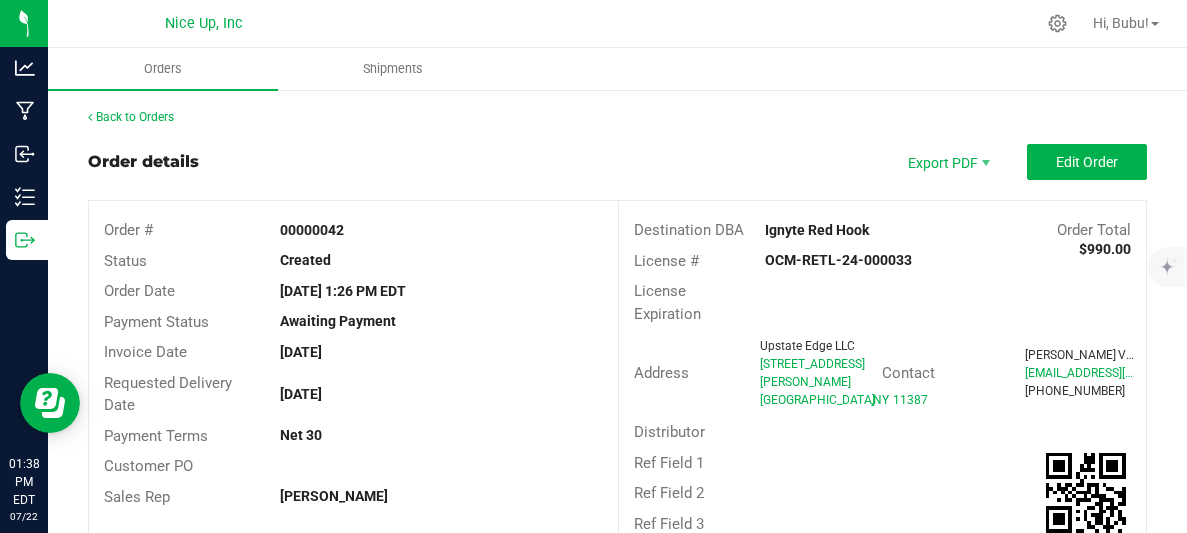 click on "Net 30" at bounding box center [441, 435] 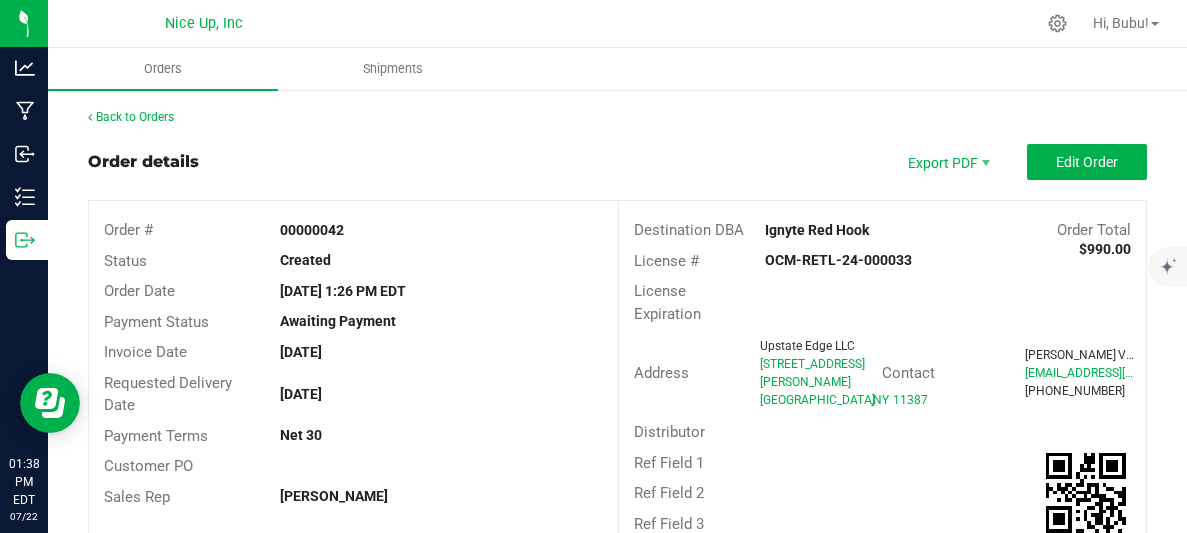 click on "Net 30" at bounding box center (441, 435) 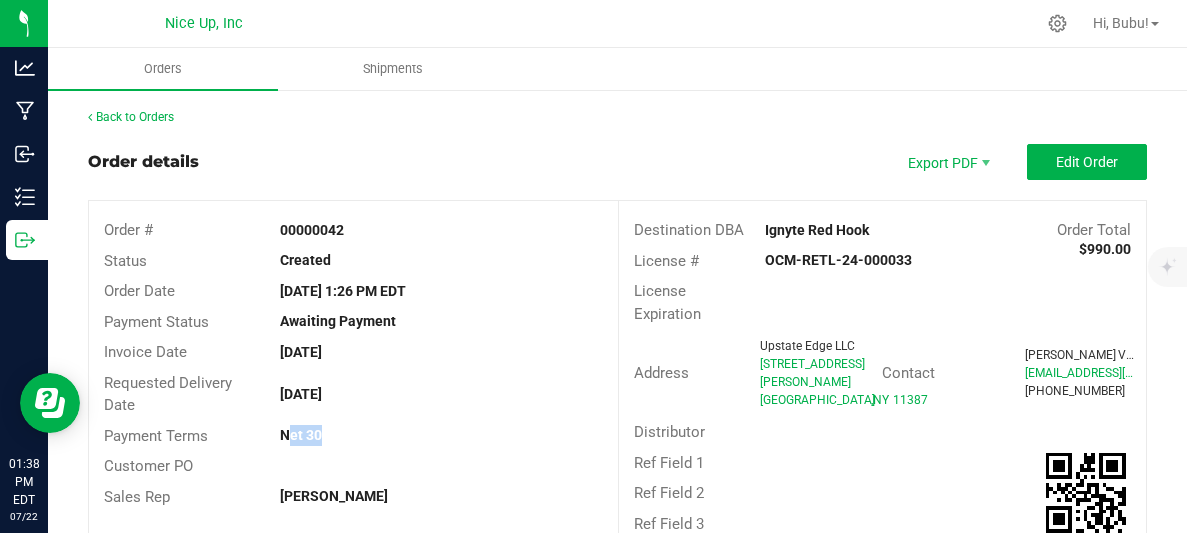 click on "Net 30" at bounding box center (441, 435) 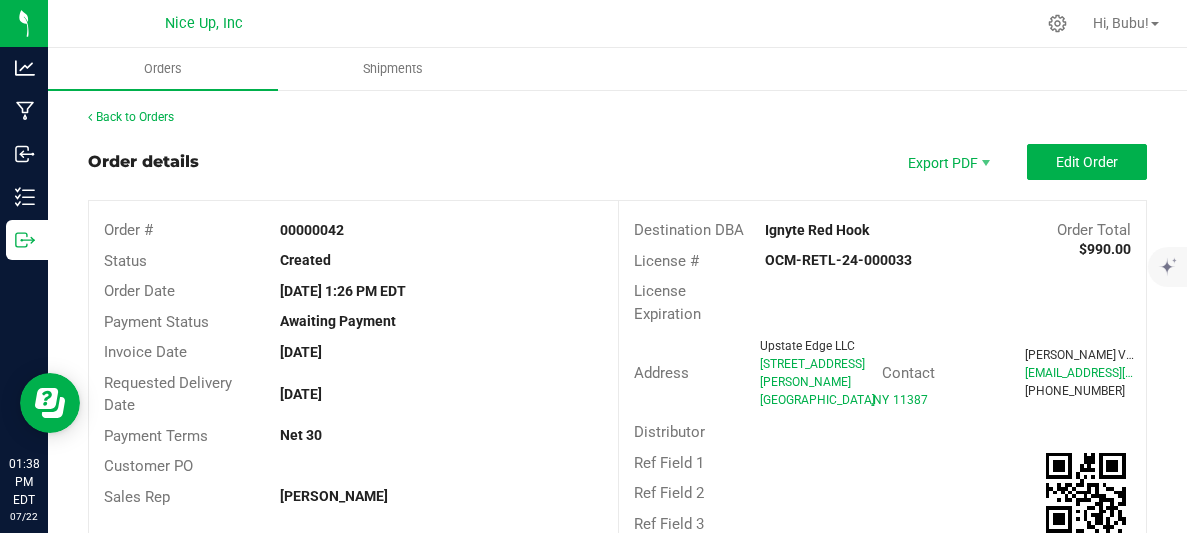 click on "Net 30" at bounding box center (441, 435) 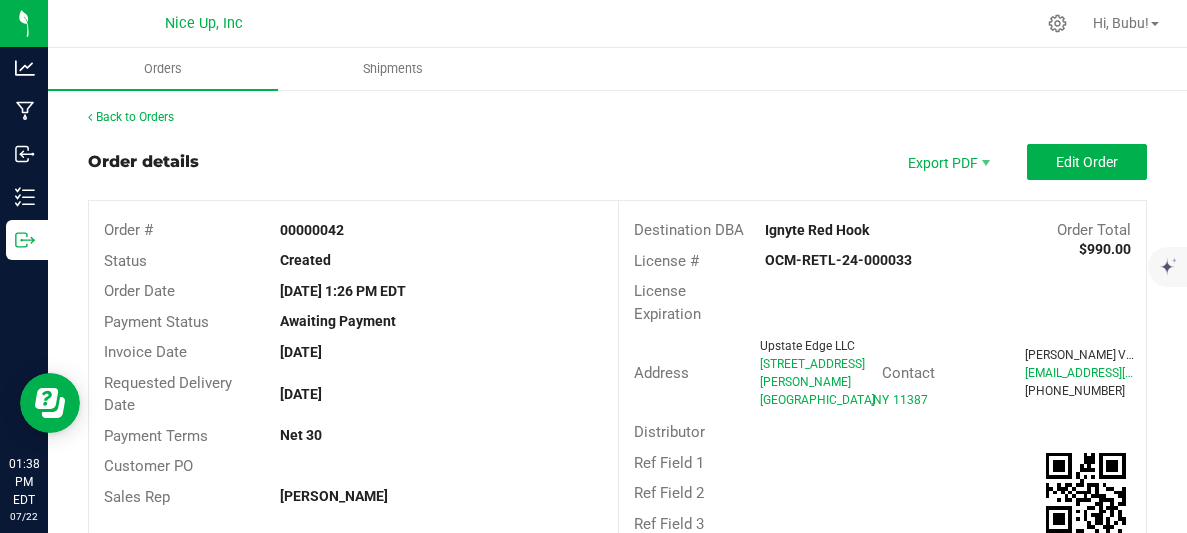 click on "Net 30" at bounding box center [441, 435] 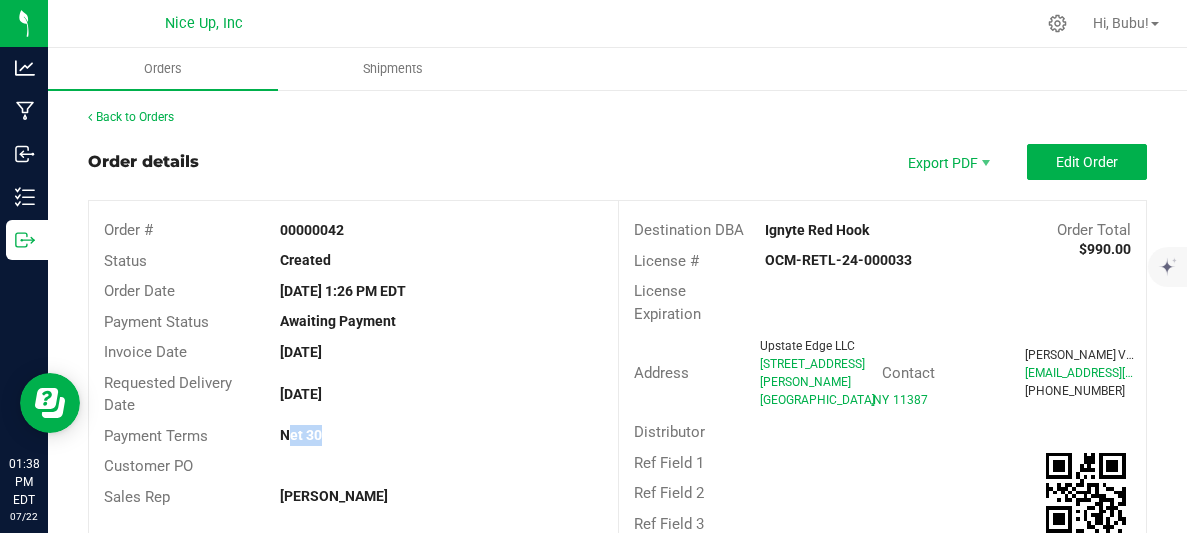click on "Net 30" at bounding box center (441, 435) 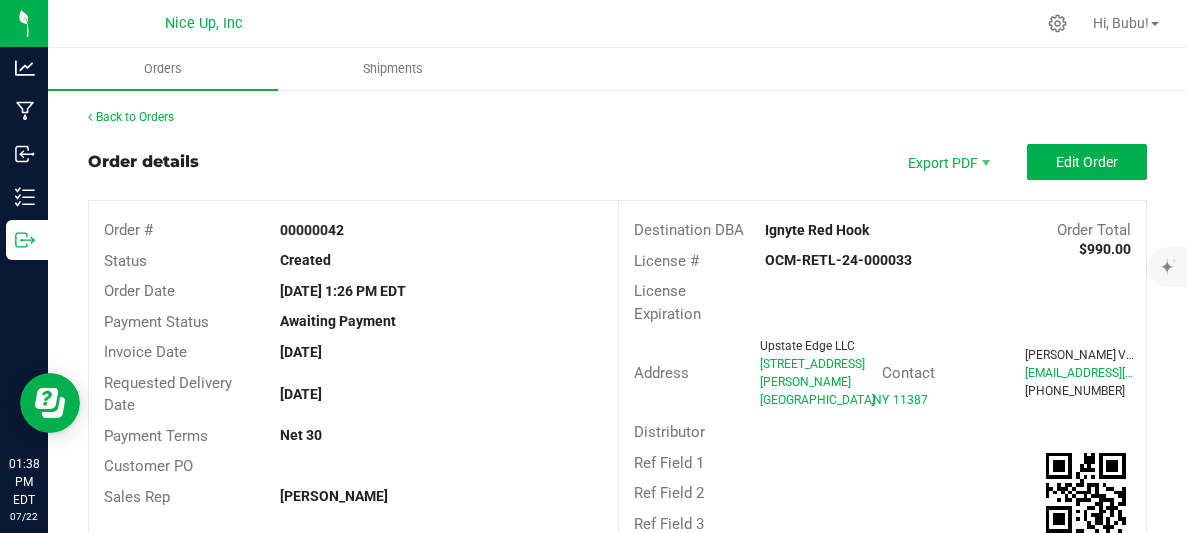 click on "Net 30" at bounding box center [441, 435] 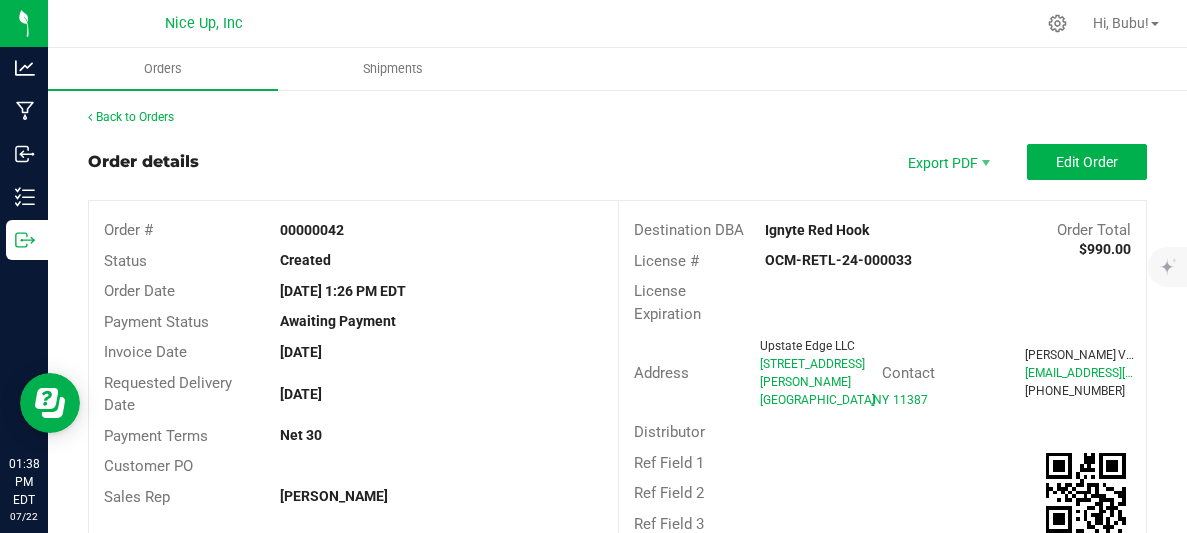 click on "Net 30" at bounding box center [441, 435] 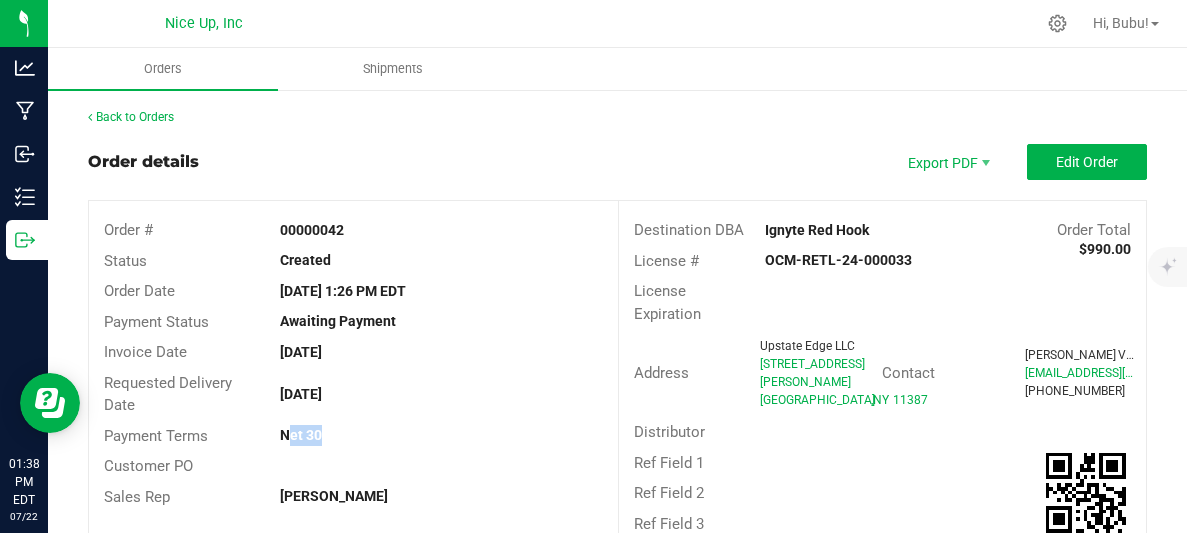 click on "Net 30" at bounding box center (441, 435) 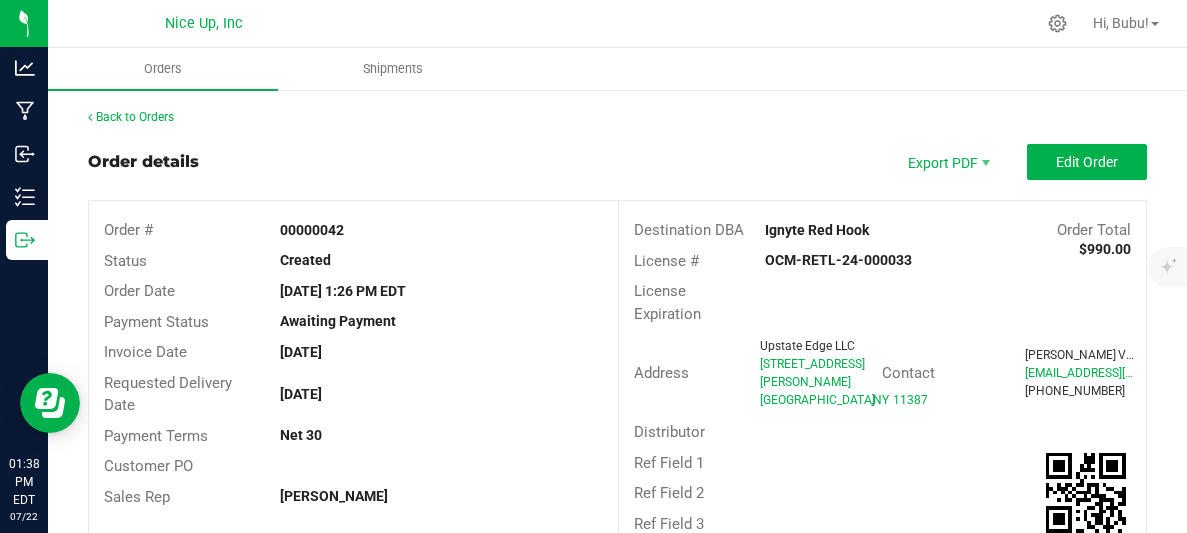 click on "Net 30" at bounding box center (441, 435) 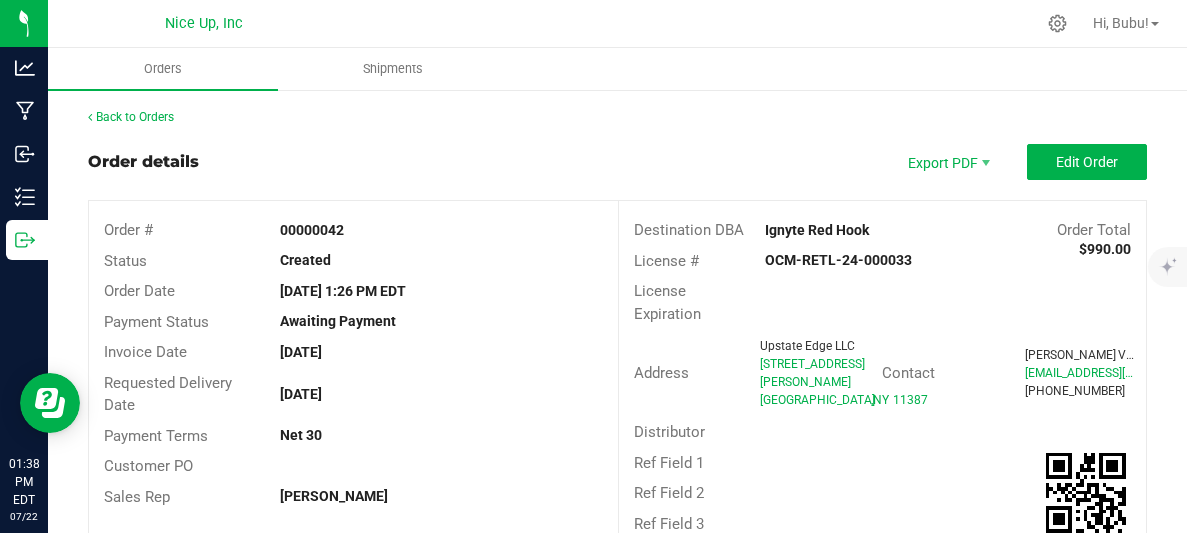 click on "Net 30" at bounding box center [441, 435] 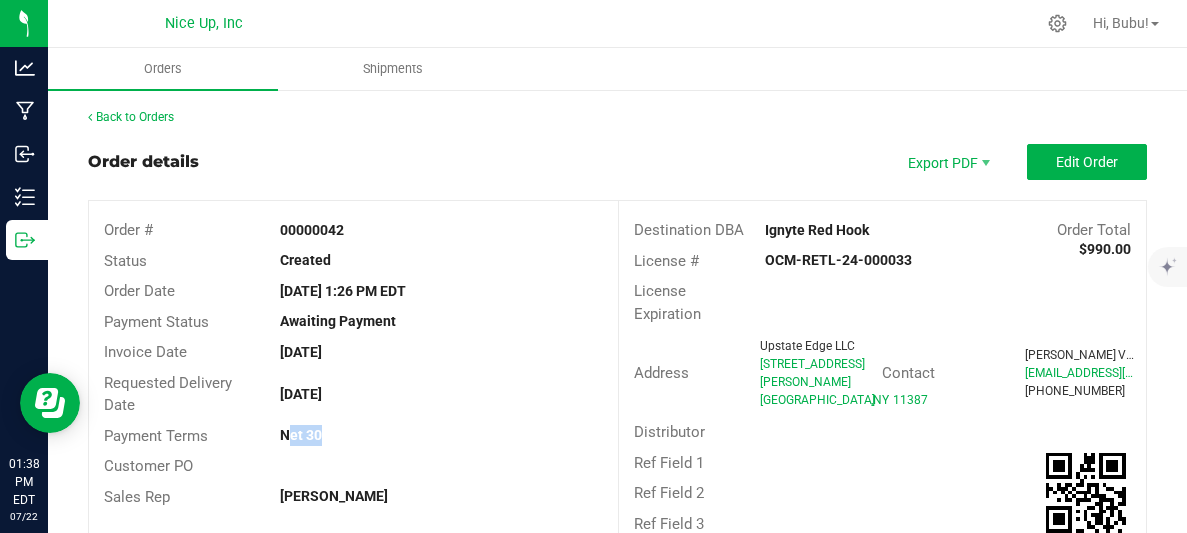 click on "Net 30" at bounding box center (441, 435) 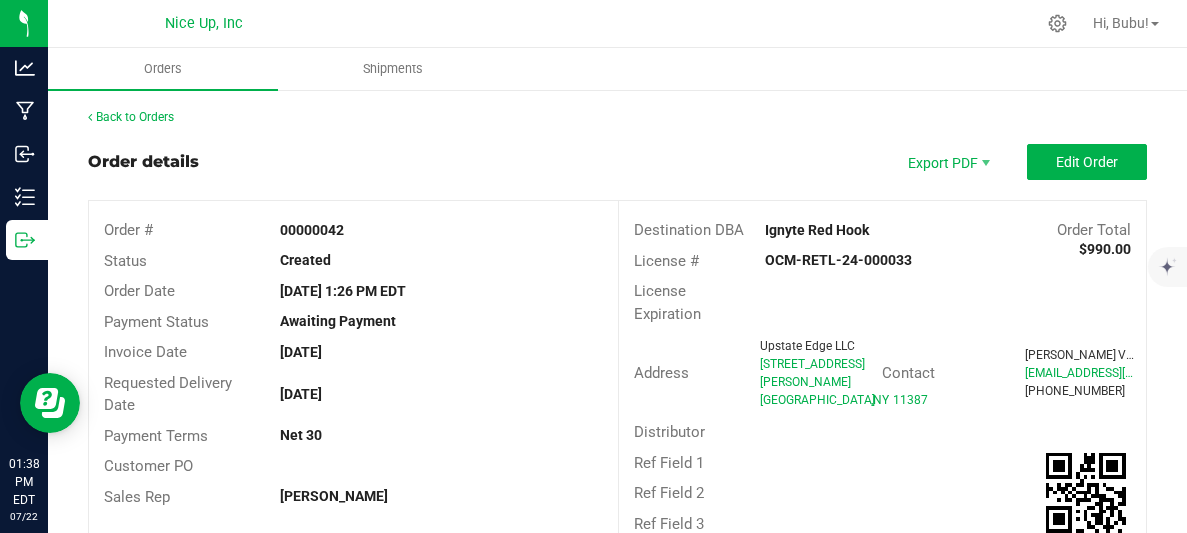 click on "Net 30" at bounding box center [441, 435] 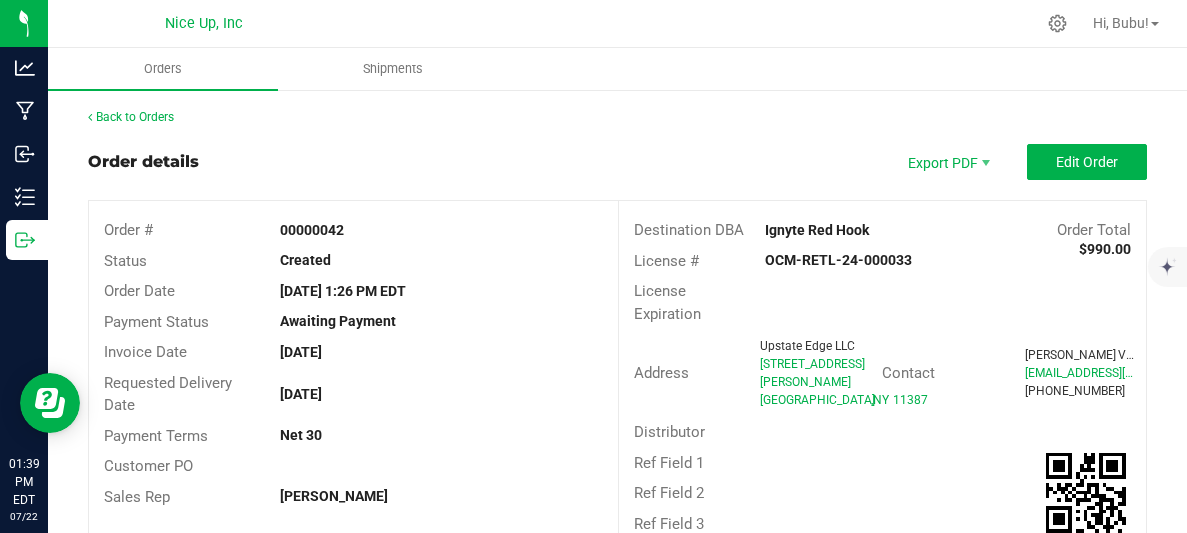 click on "Net 30" at bounding box center [441, 435] 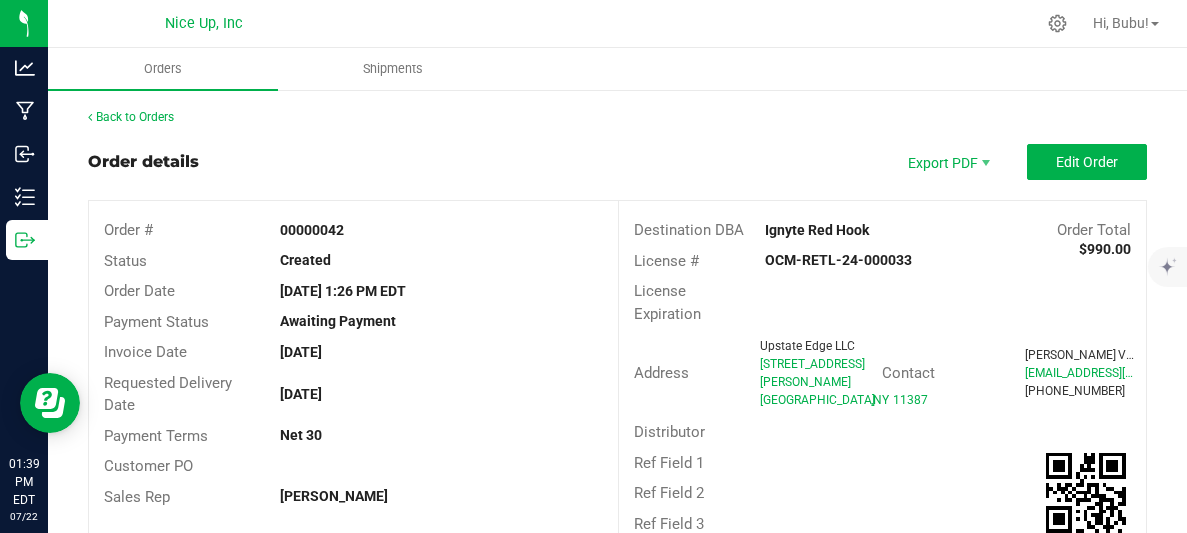 click on "Net 30" at bounding box center (441, 435) 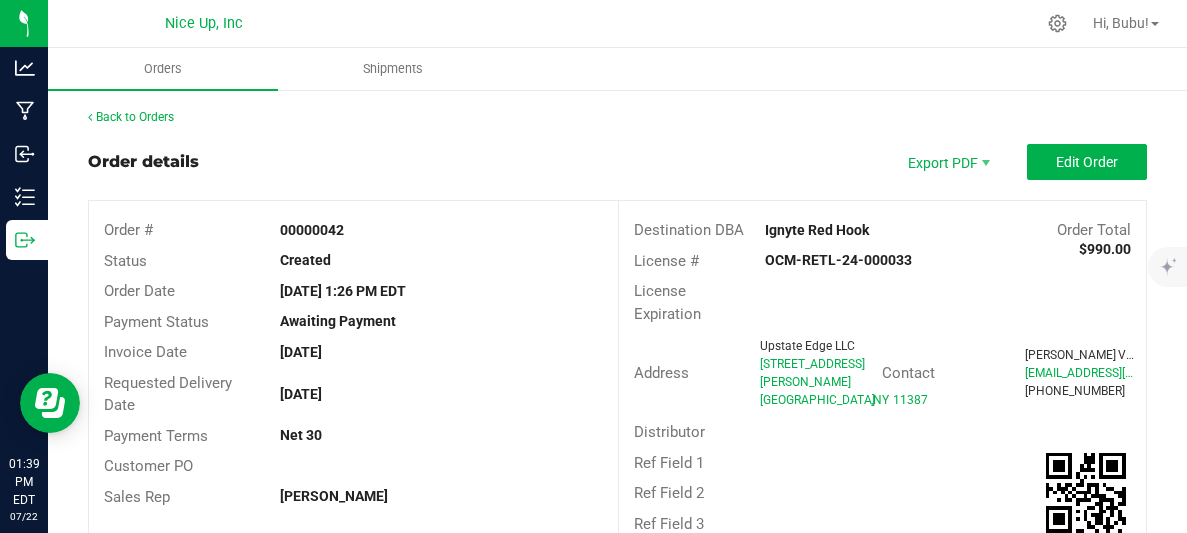 drag, startPoint x: 344, startPoint y: 438, endPoint x: 352, endPoint y: 430, distance: 11.313708 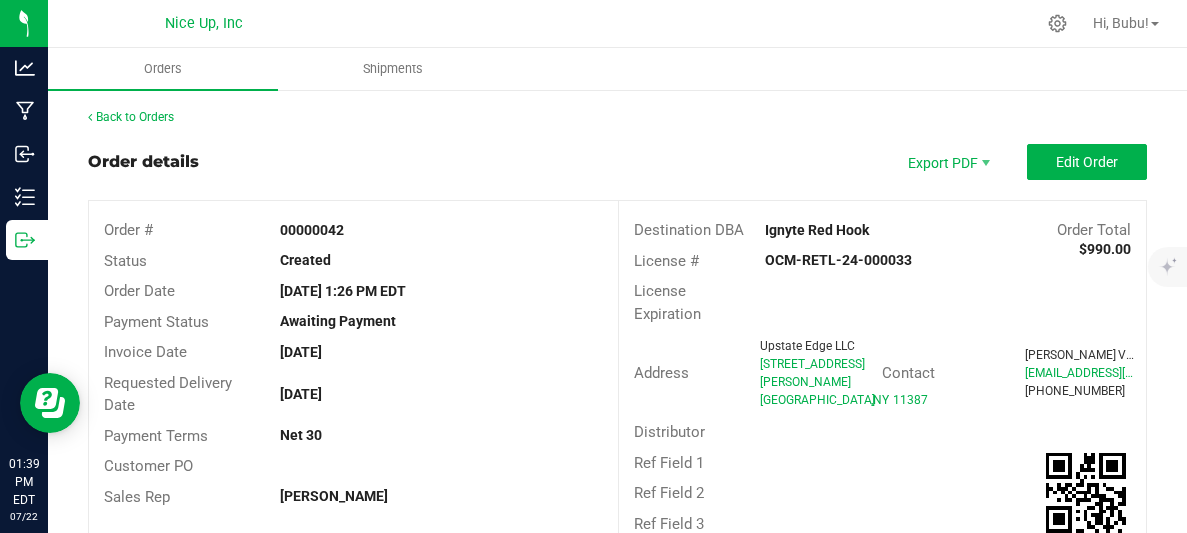 click on "Net 30" at bounding box center (441, 435) 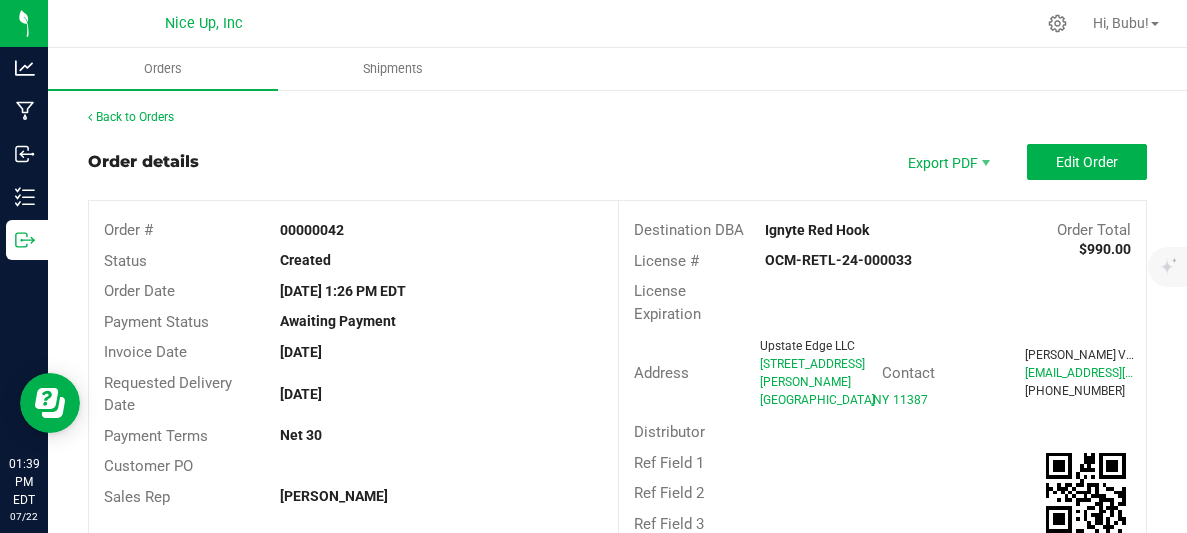 click on "Net 30" at bounding box center [441, 435] 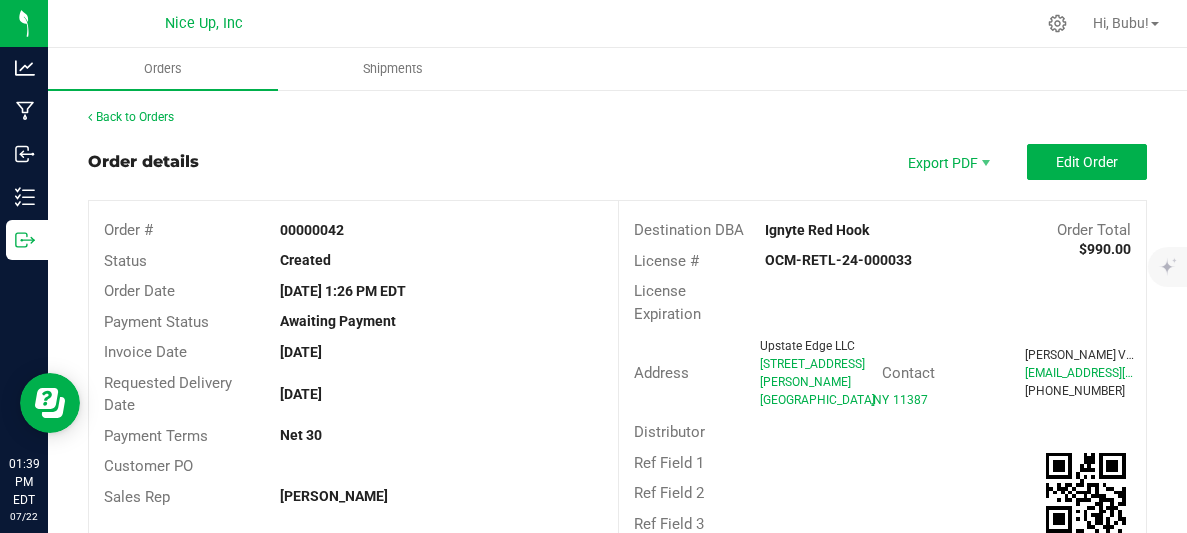 click on "Net 30" at bounding box center [441, 435] 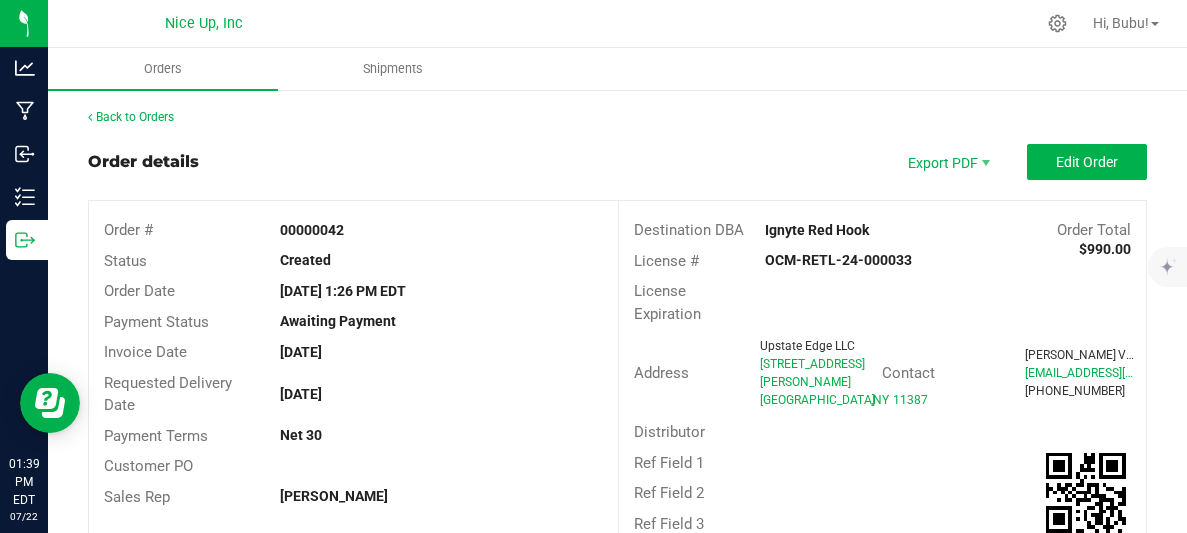 click on "Net 30" at bounding box center [441, 435] 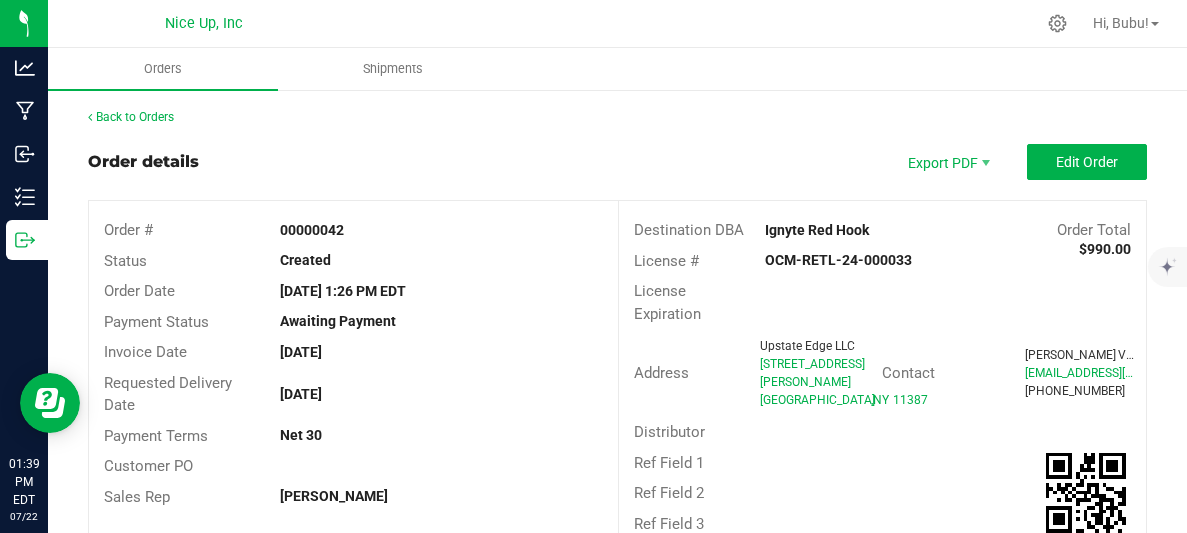 click on "Net 30" at bounding box center (441, 435) 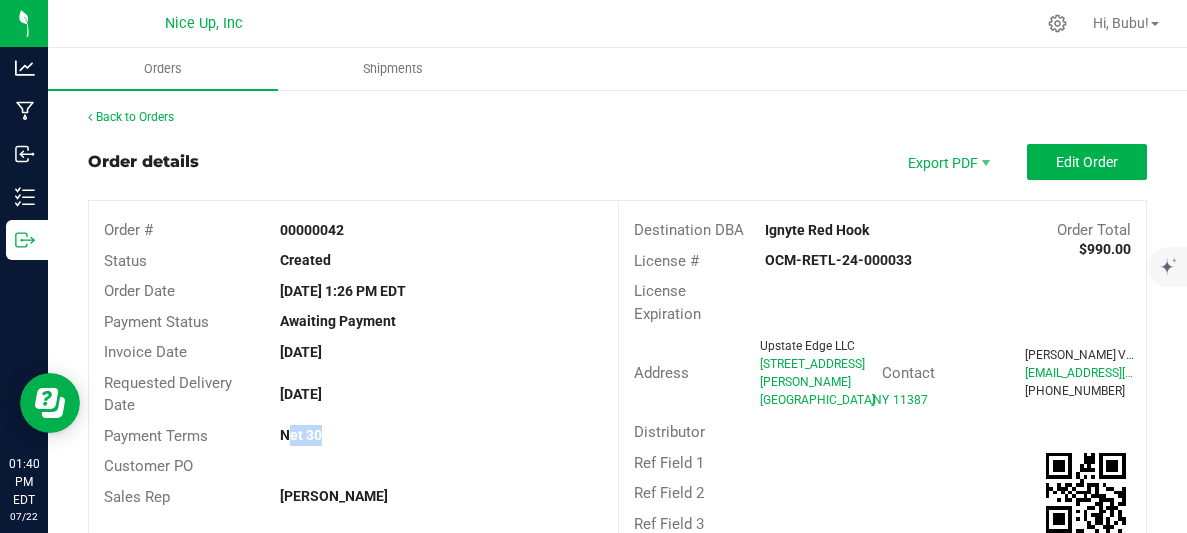 click on "Net 30" at bounding box center (441, 435) 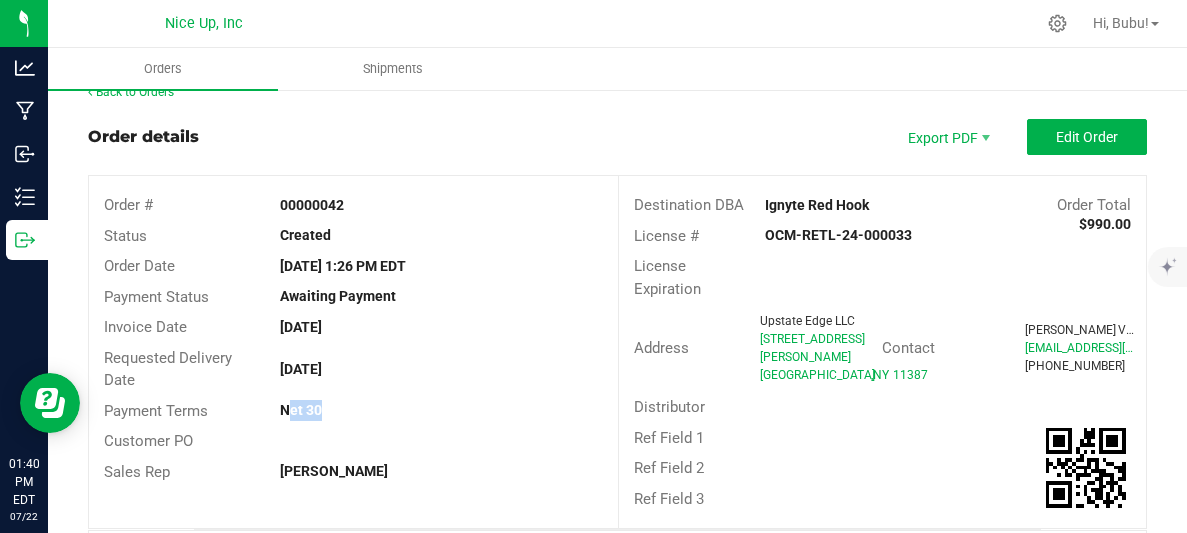 scroll, scrollTop: 0, scrollLeft: 0, axis: both 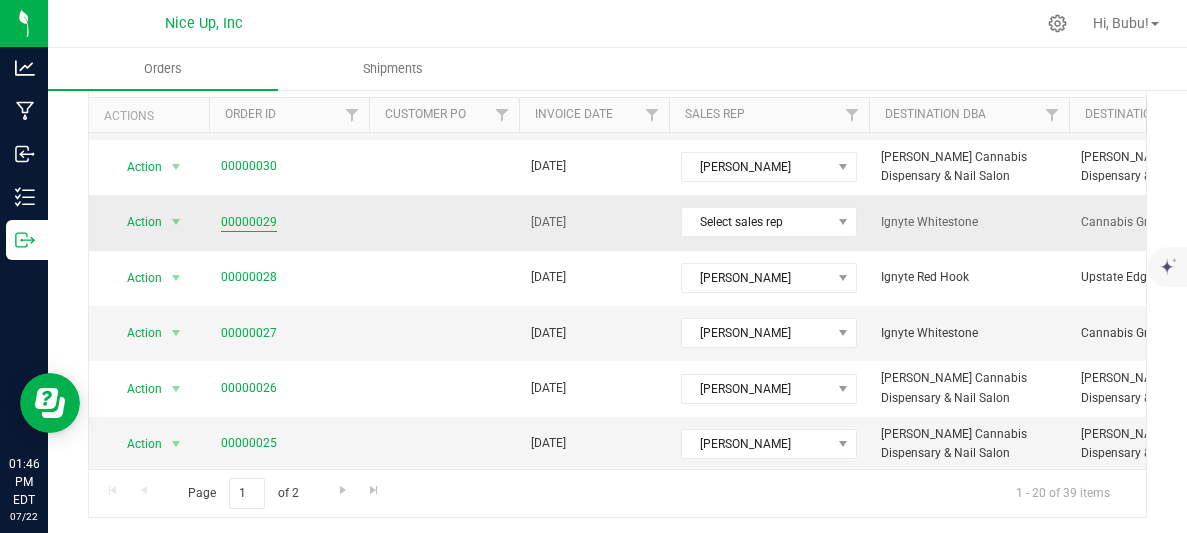click on "00000029" at bounding box center [249, 222] 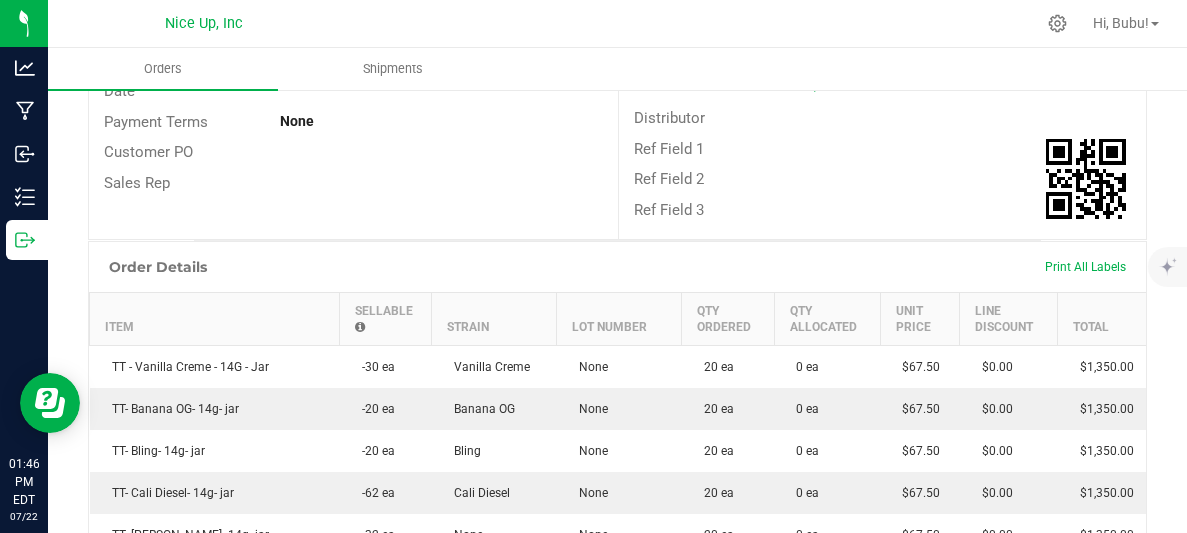 scroll, scrollTop: 0, scrollLeft: 0, axis: both 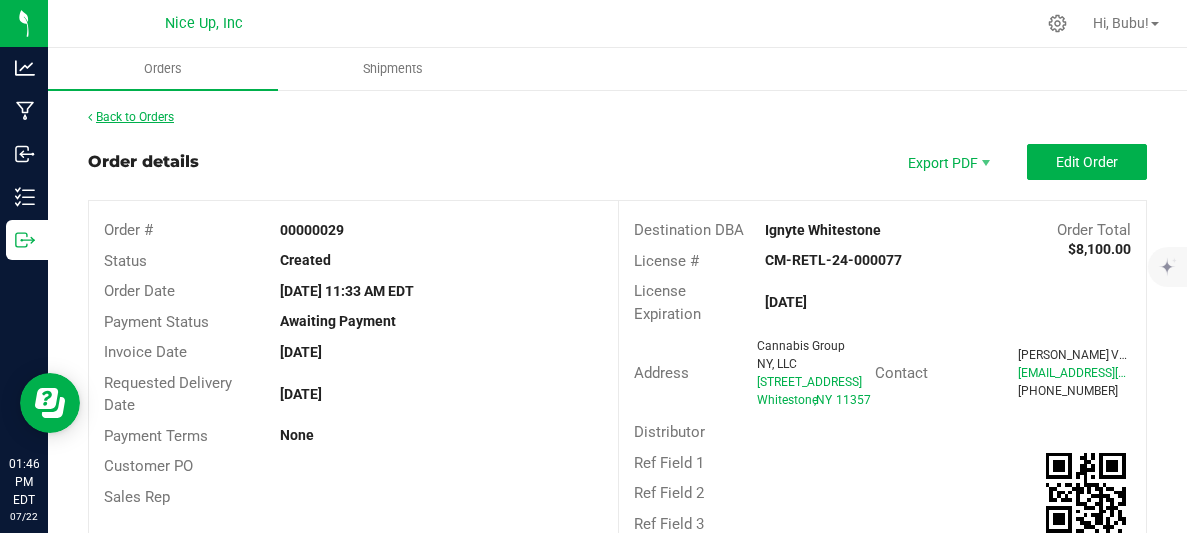 click on "Back to Orders" at bounding box center [131, 117] 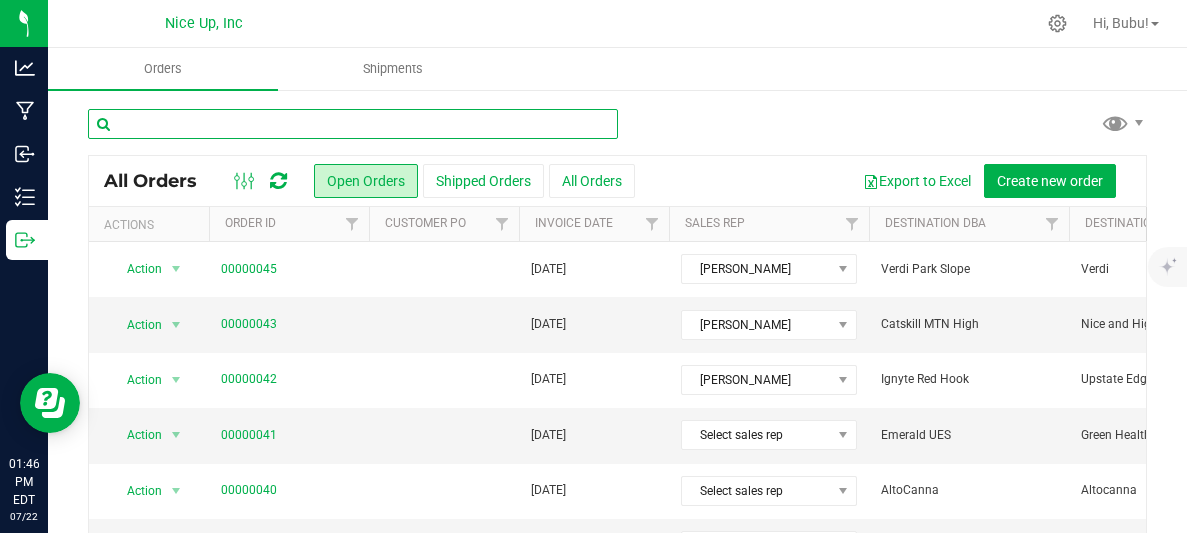 click at bounding box center [353, 124] 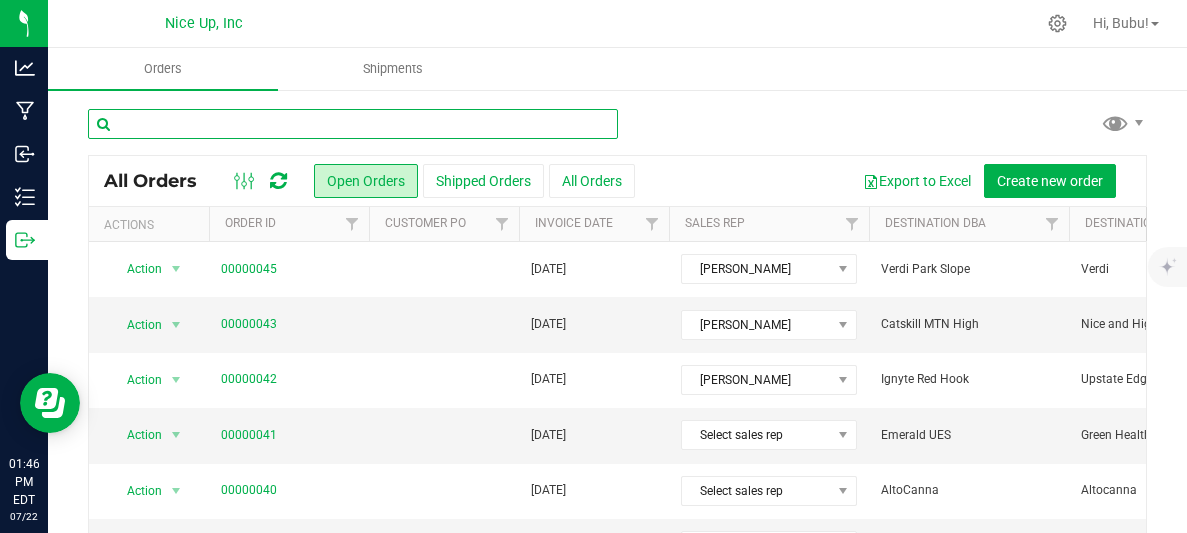 type on "e" 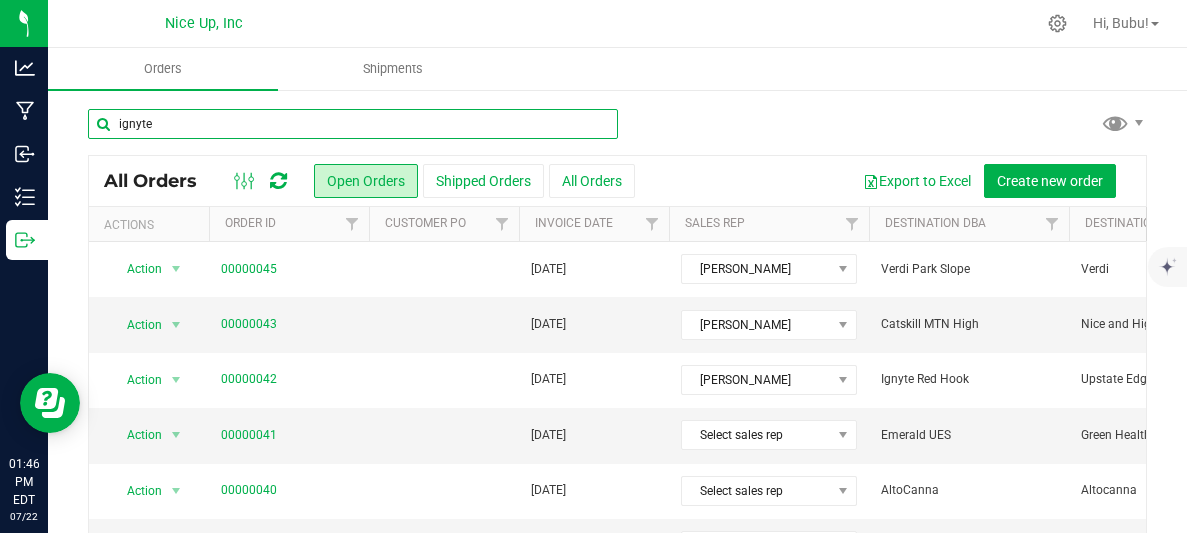 type on "ignyte" 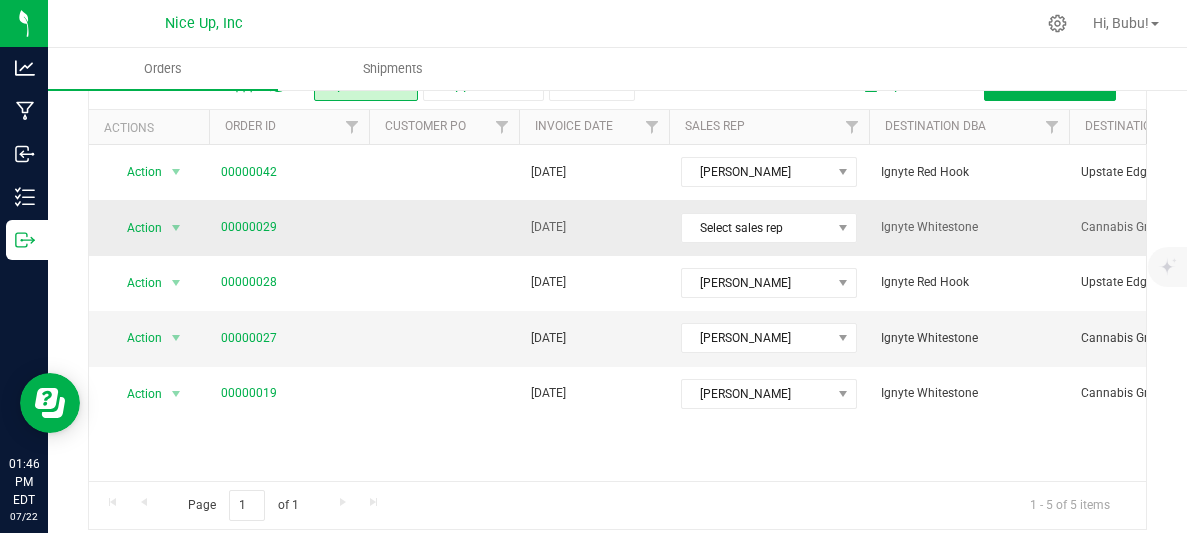 scroll, scrollTop: 112, scrollLeft: 0, axis: vertical 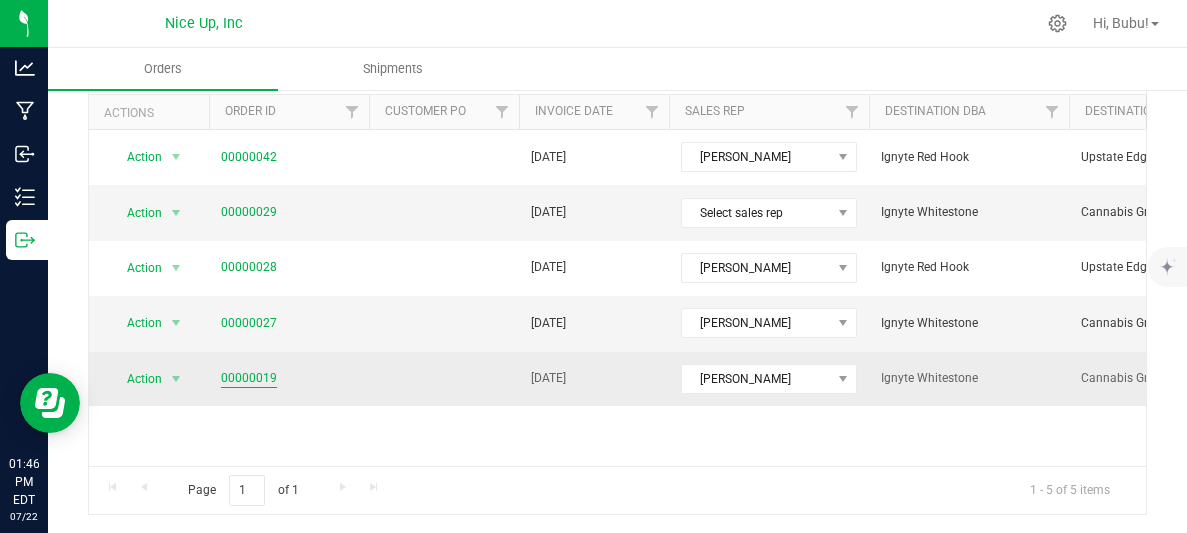 click on "00000019" at bounding box center [249, 378] 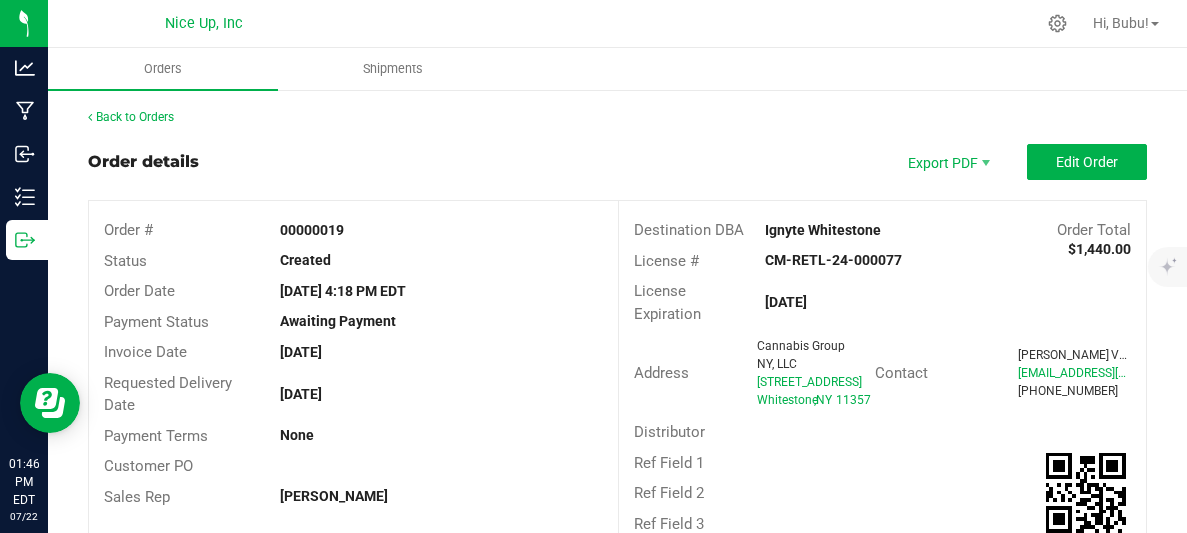 scroll, scrollTop: 1, scrollLeft: 0, axis: vertical 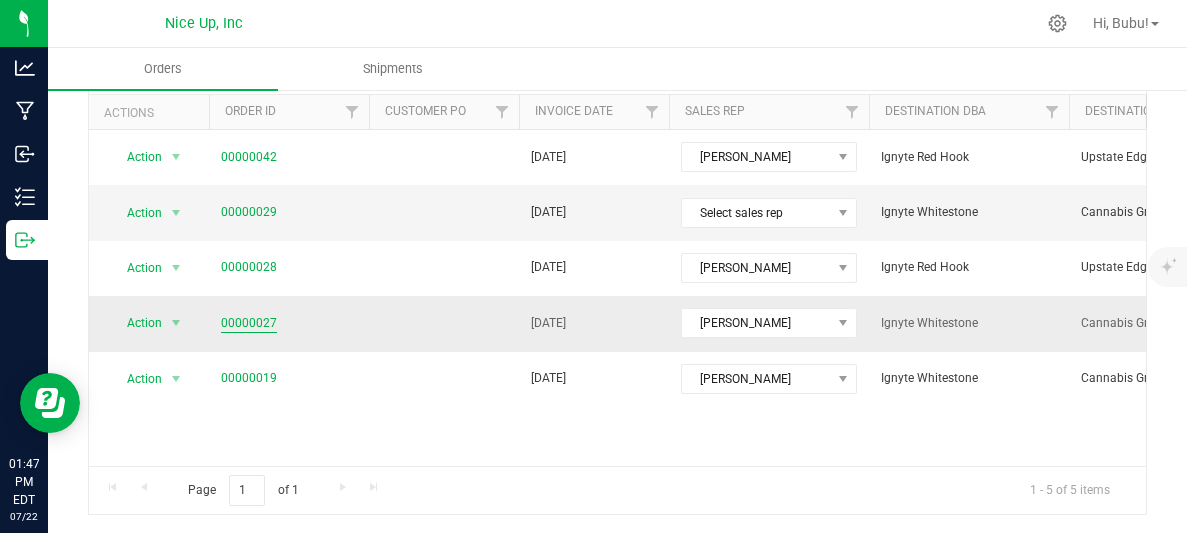 click on "00000027" at bounding box center [249, 323] 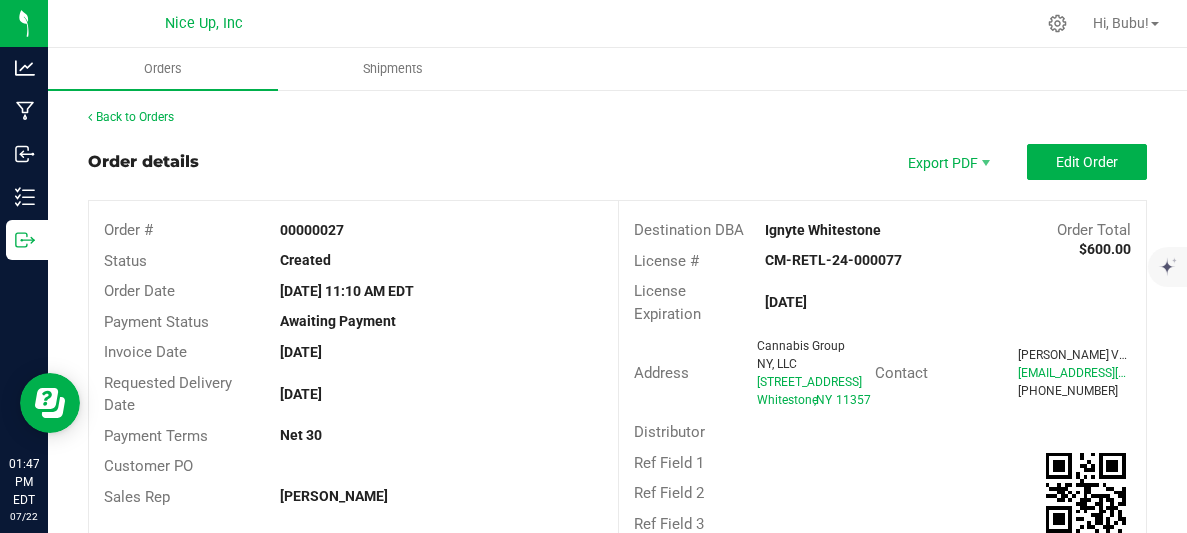 scroll, scrollTop: 0, scrollLeft: 0, axis: both 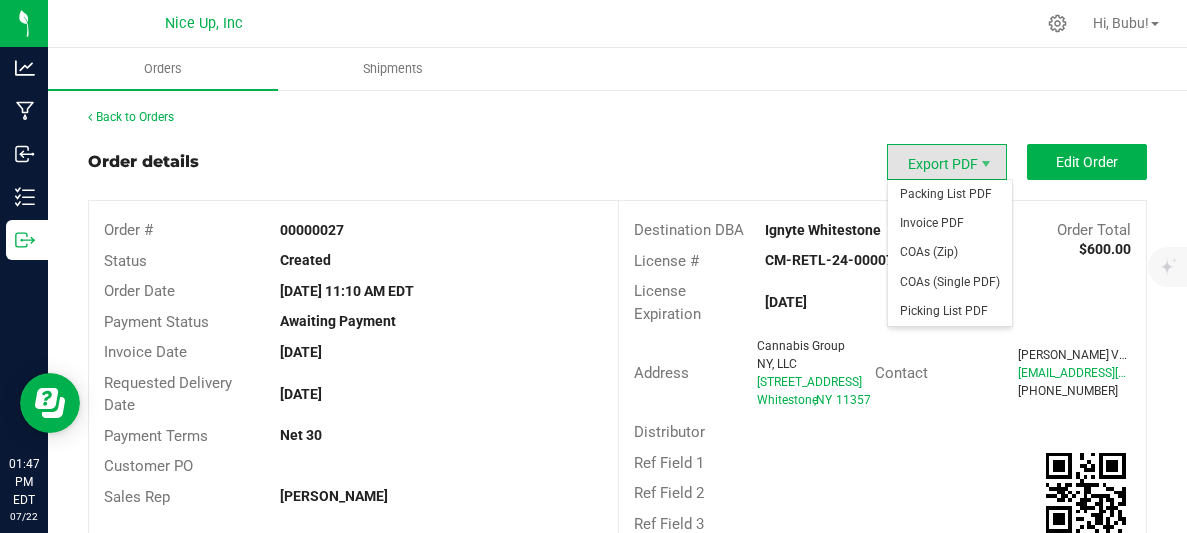 click on "Export PDF" at bounding box center [947, 162] 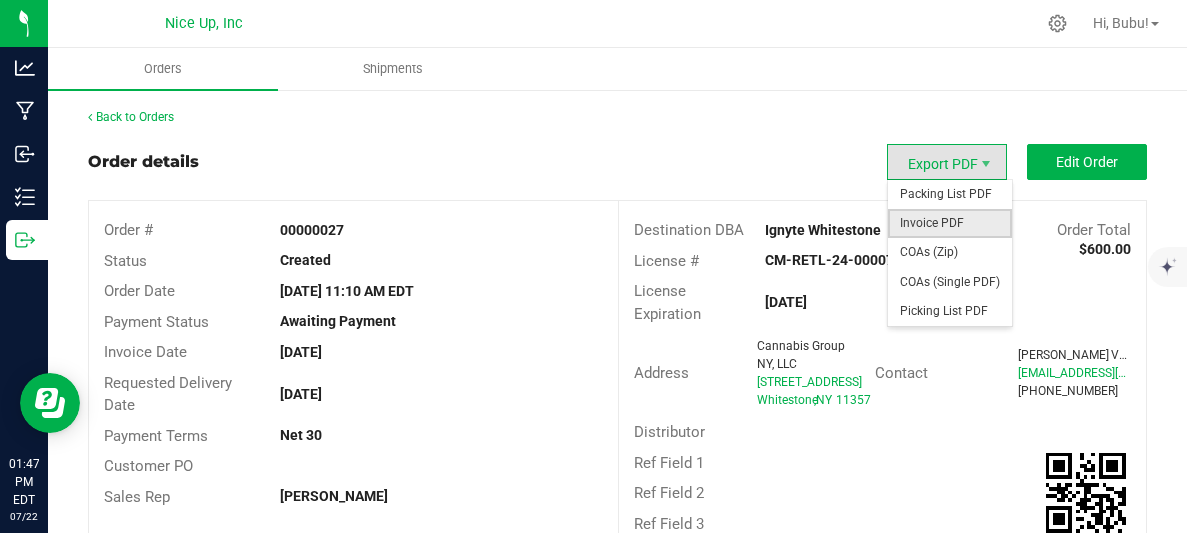 click on "Invoice PDF" at bounding box center (950, 223) 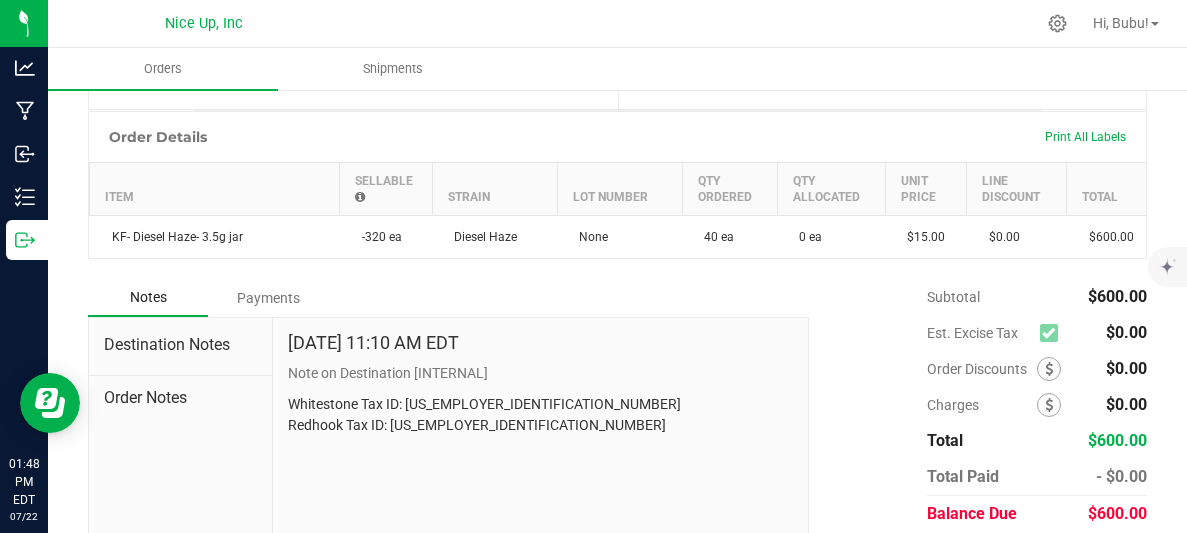scroll, scrollTop: 0, scrollLeft: 0, axis: both 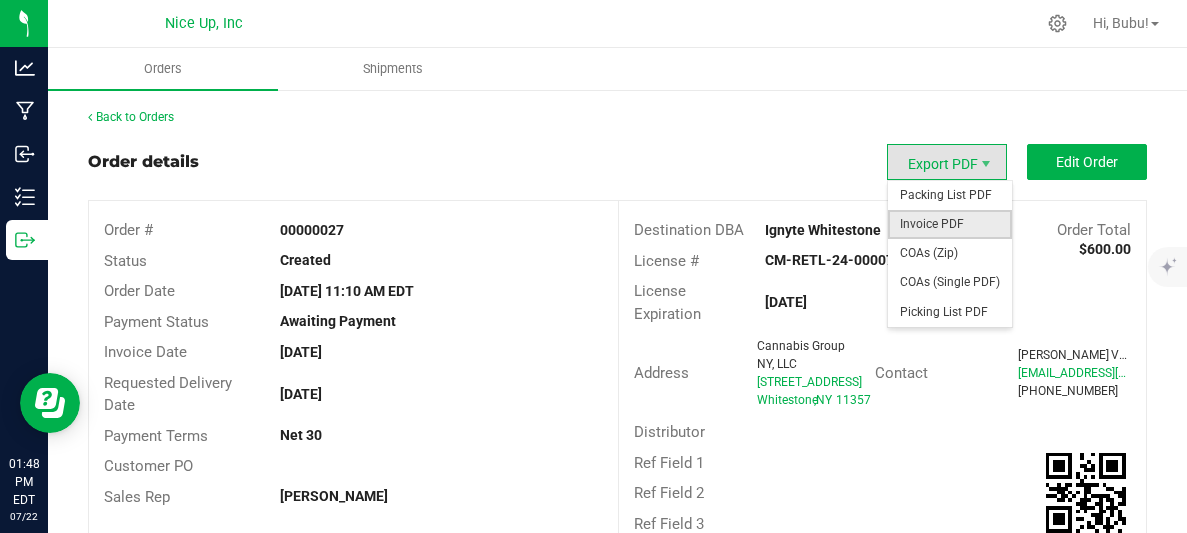 click on "Invoice PDF" at bounding box center [950, 224] 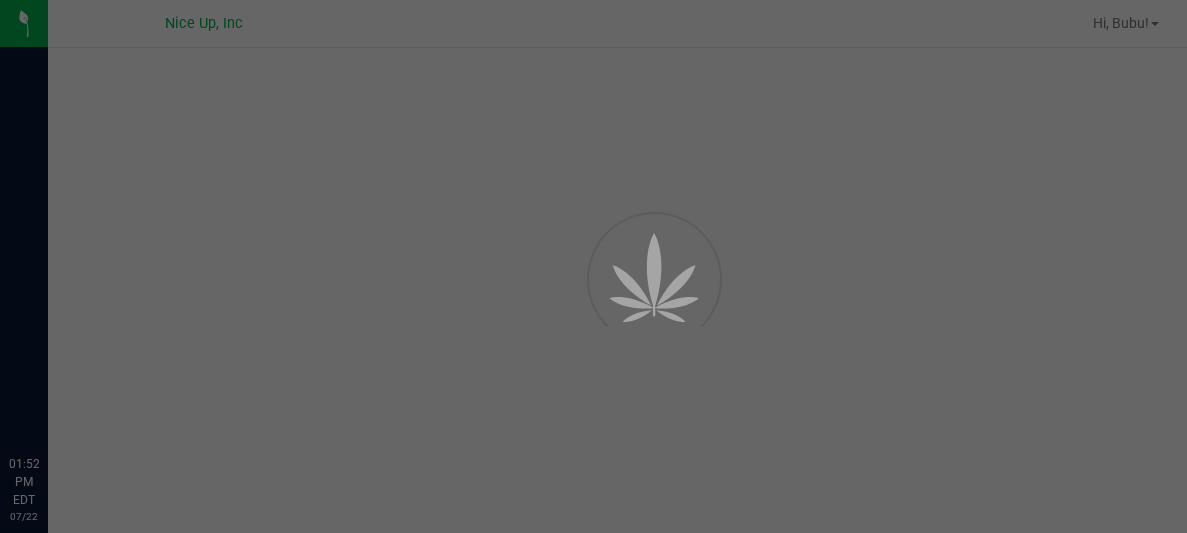 scroll, scrollTop: 0, scrollLeft: 0, axis: both 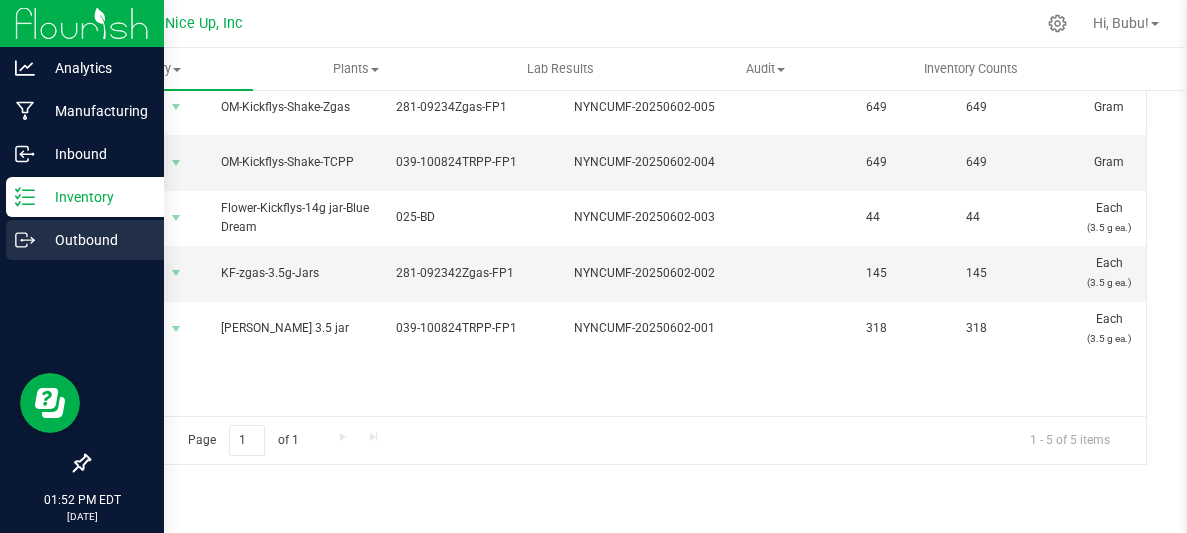 click on "Outbound" at bounding box center [95, 240] 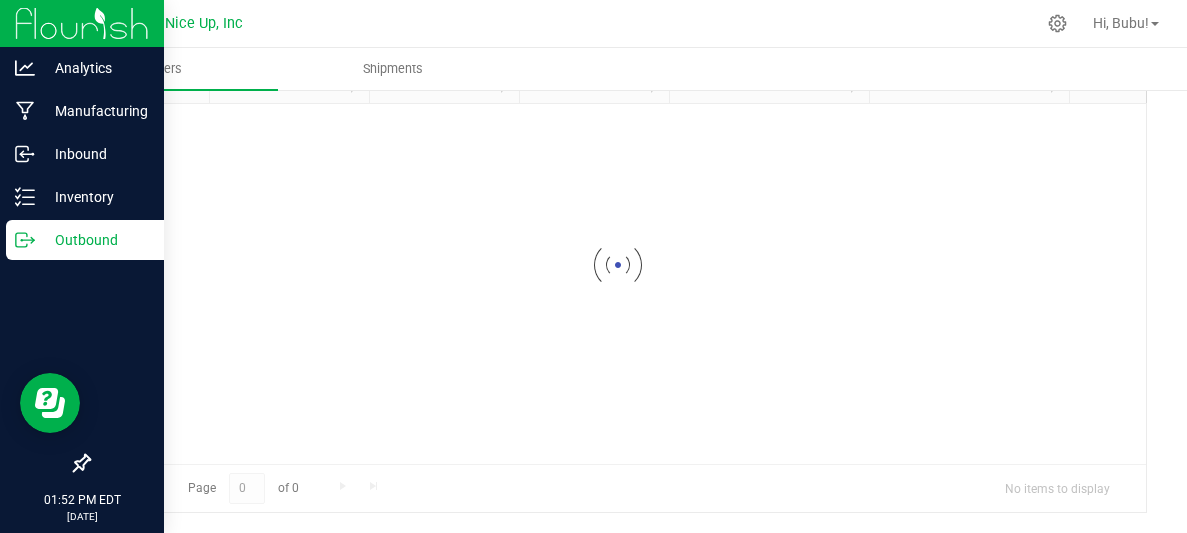scroll, scrollTop: 0, scrollLeft: 0, axis: both 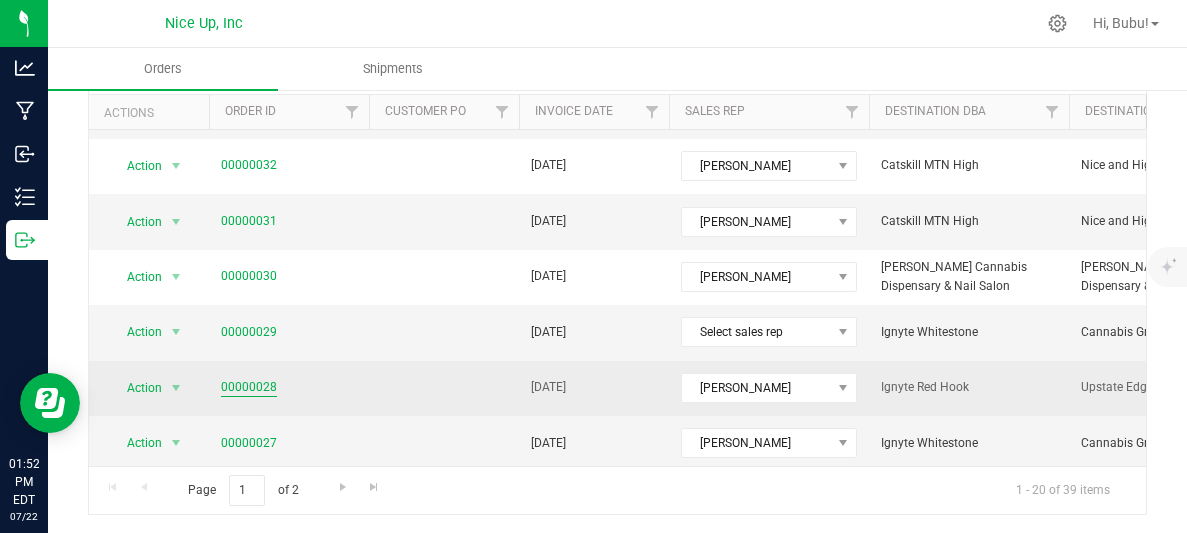 click on "00000028" at bounding box center (249, 387) 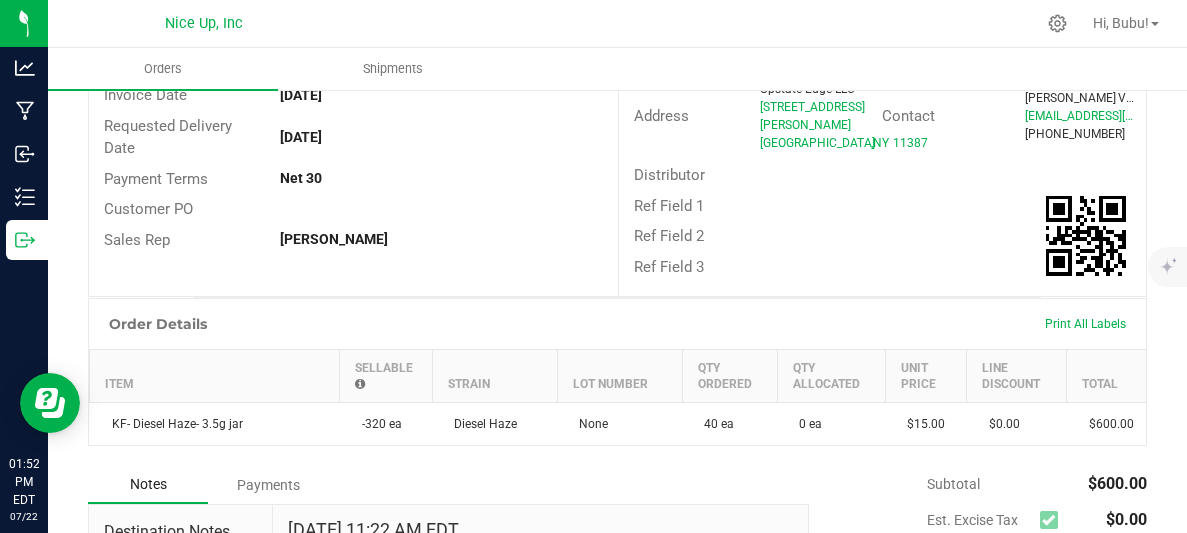 scroll, scrollTop: 0, scrollLeft: 0, axis: both 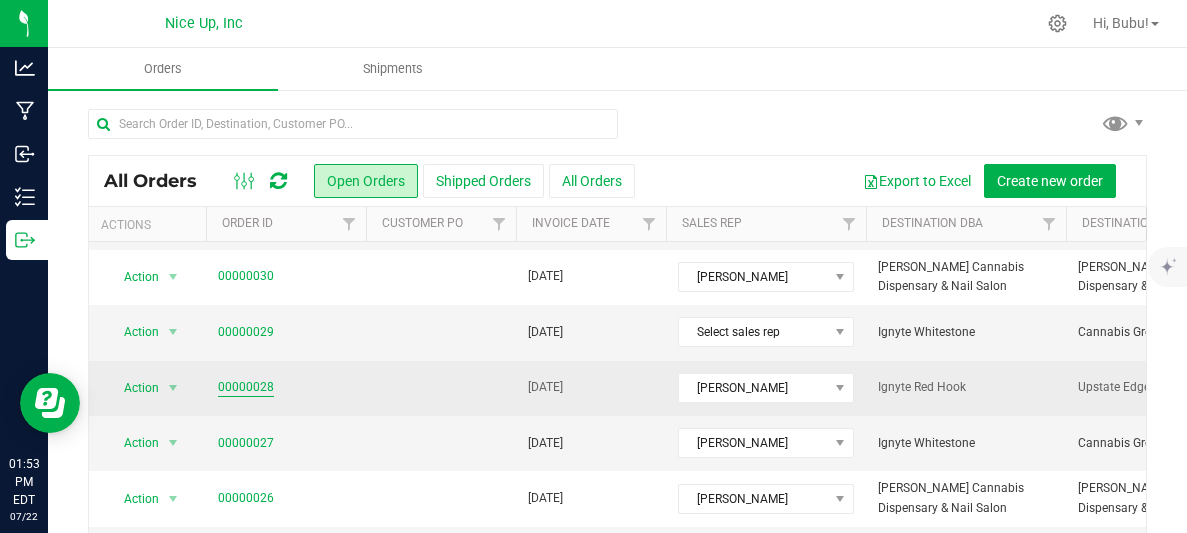 click on "00000028" at bounding box center [246, 387] 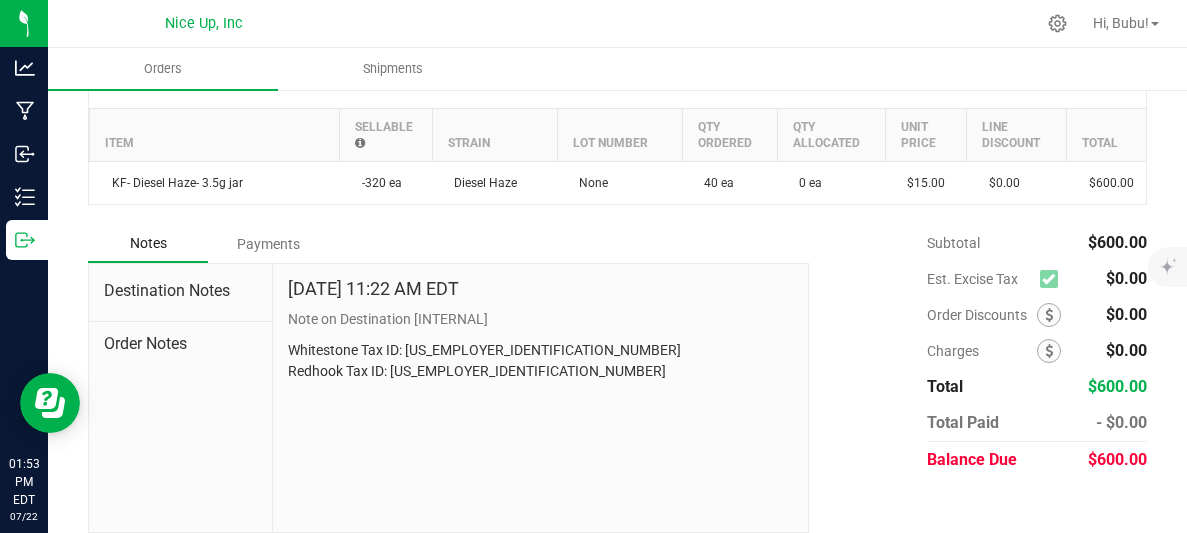 scroll, scrollTop: 0, scrollLeft: 0, axis: both 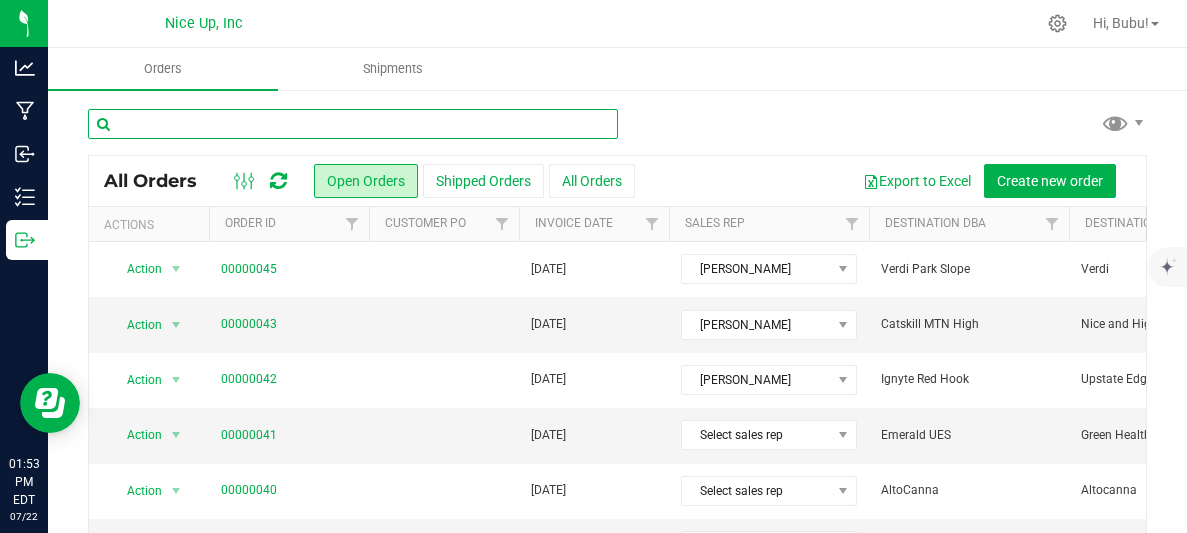 click at bounding box center [353, 124] 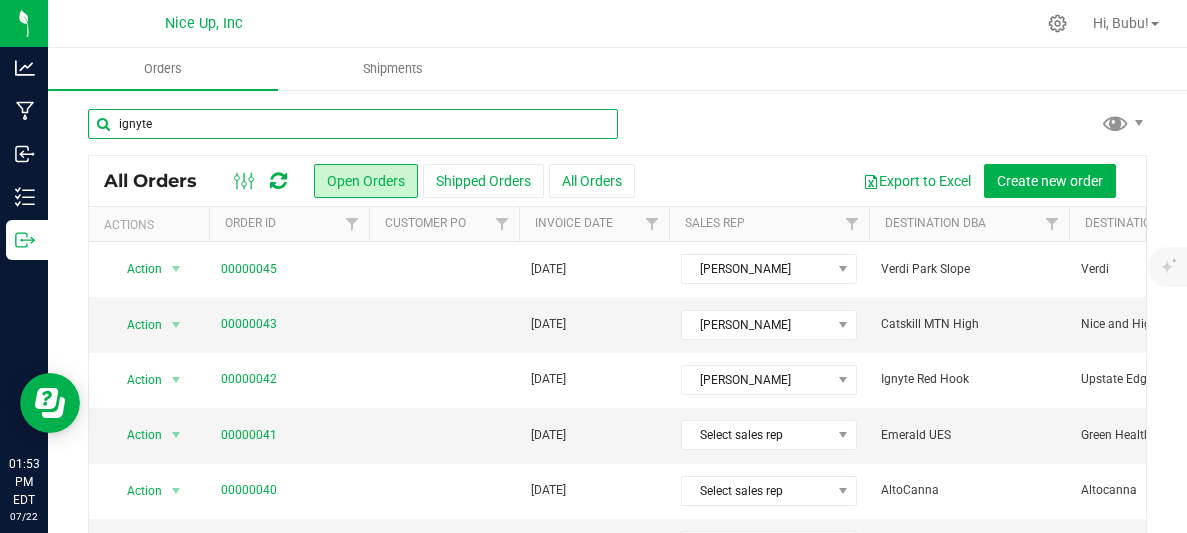 type on "ignyte" 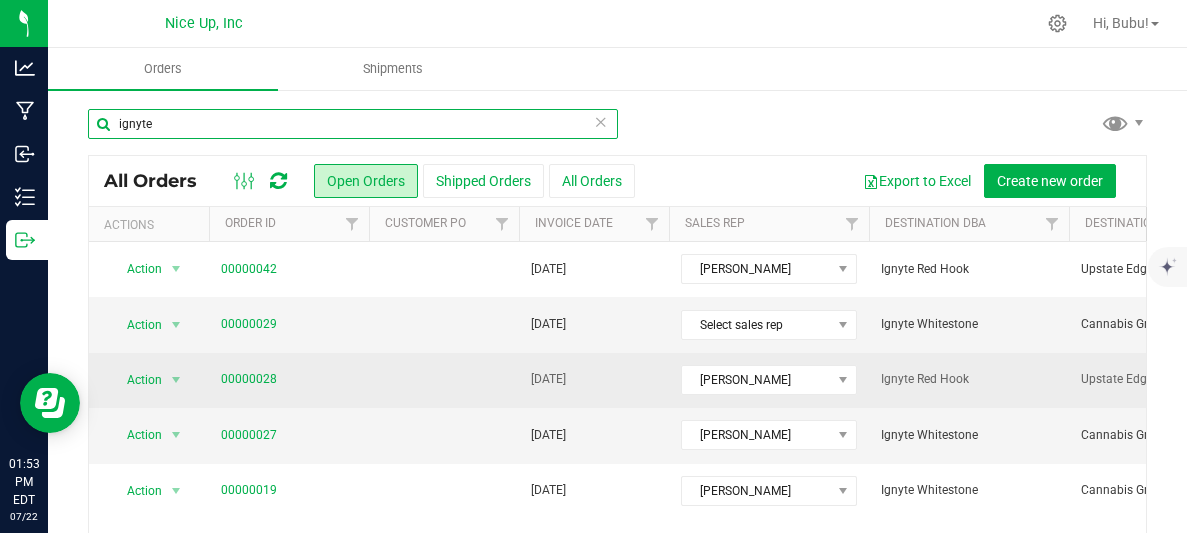 scroll, scrollTop: 112, scrollLeft: 0, axis: vertical 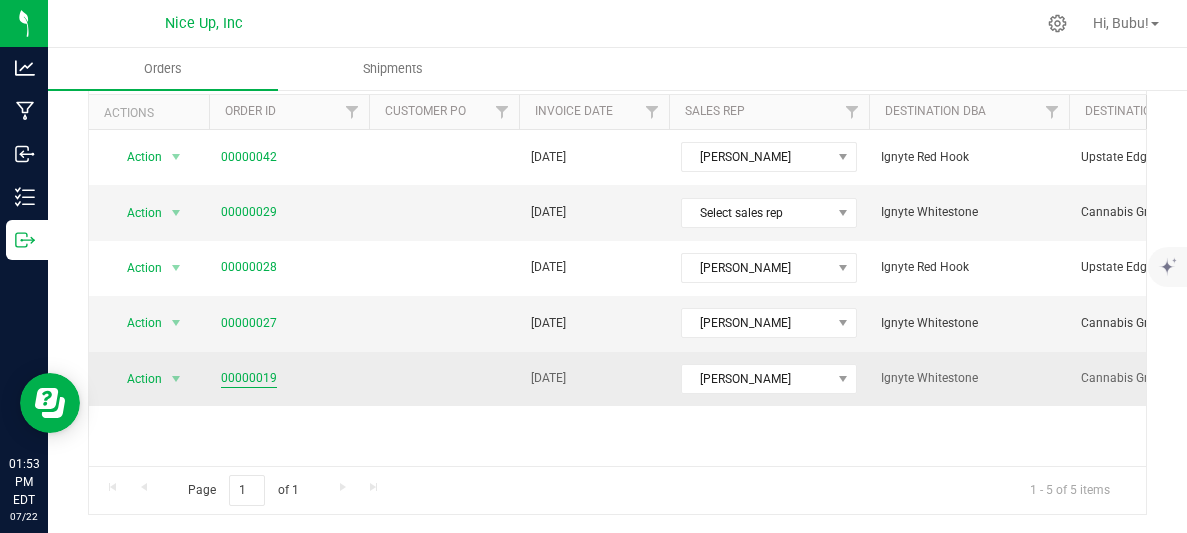 click on "00000019" at bounding box center [249, 378] 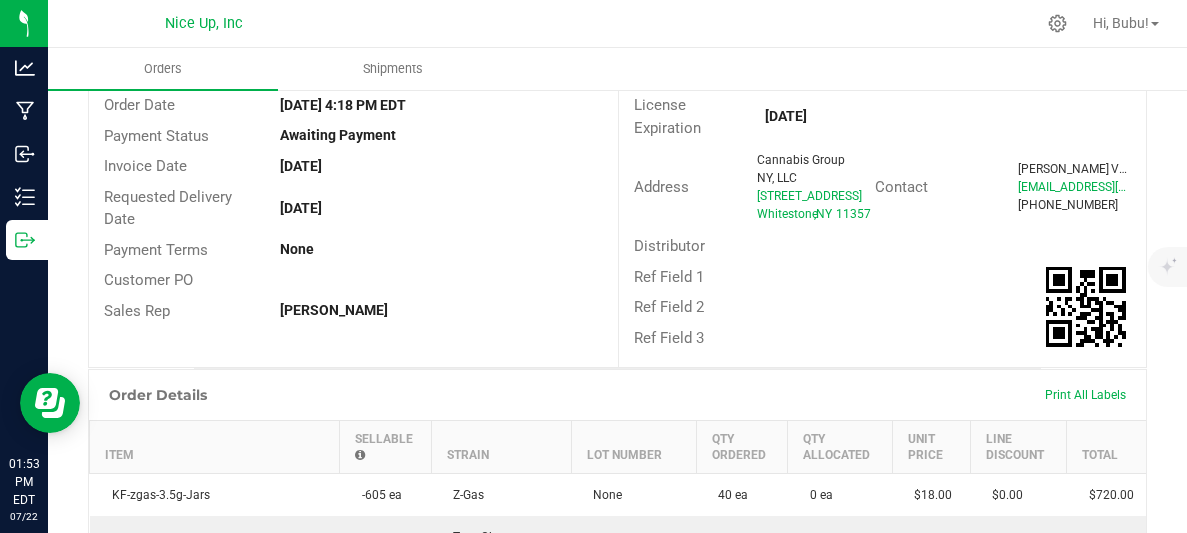scroll, scrollTop: 111, scrollLeft: 0, axis: vertical 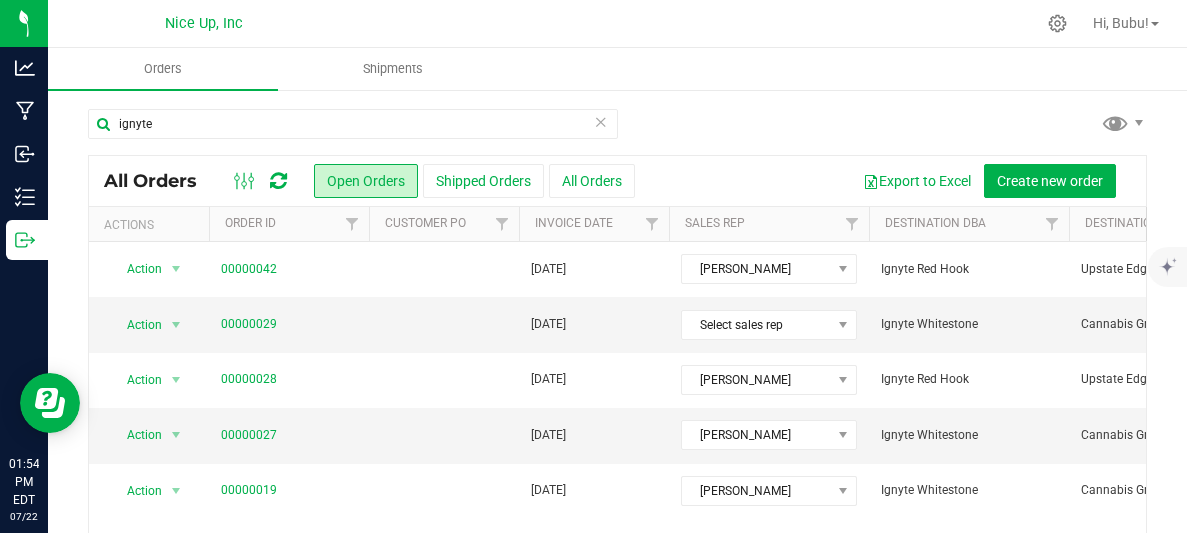 click on "ignyte" at bounding box center (617, 132) 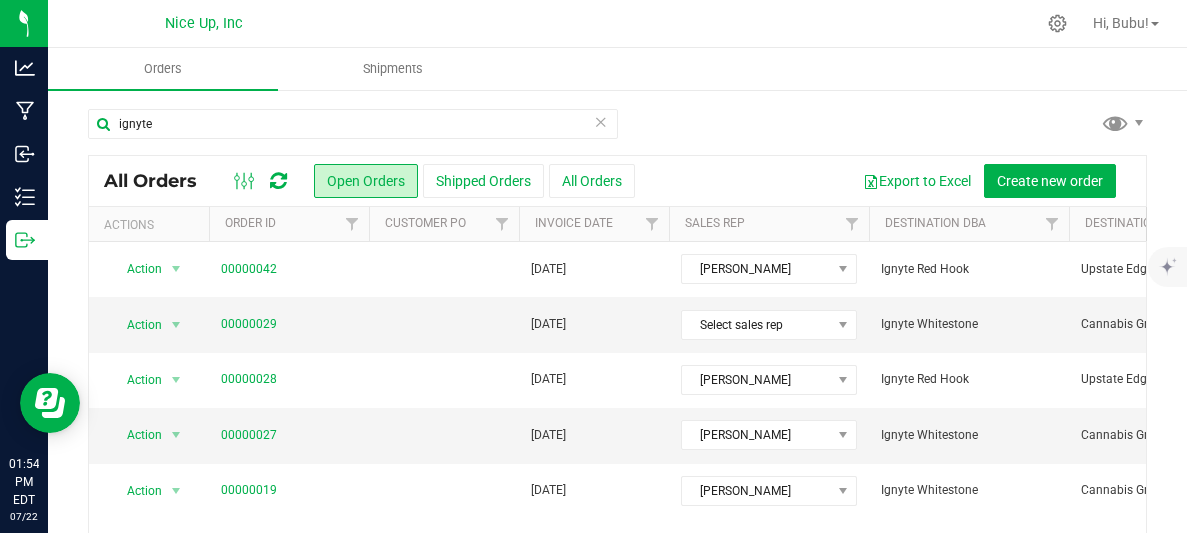 click on "Export to Excel
Create new order" at bounding box center (883, 181) 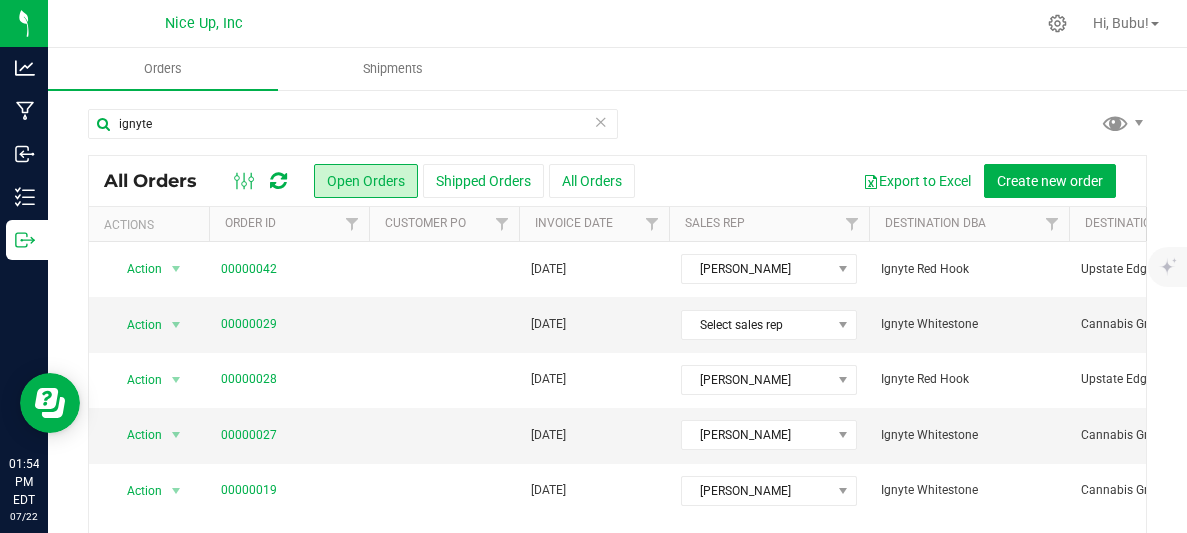 scroll, scrollTop: 0, scrollLeft: 0, axis: both 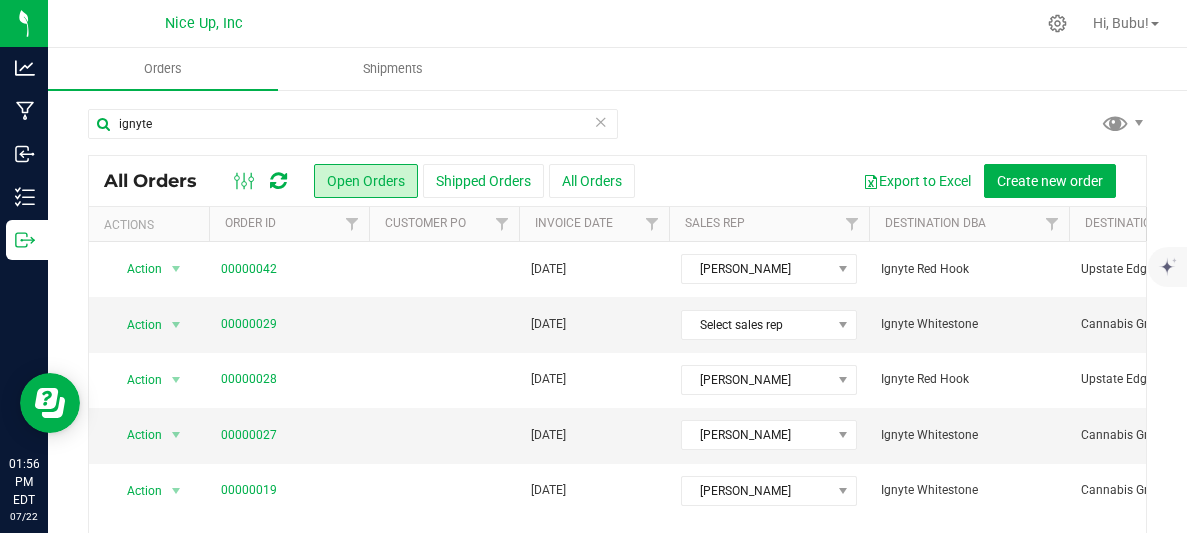 click on "Export to Excel
Create new order" at bounding box center (883, 181) 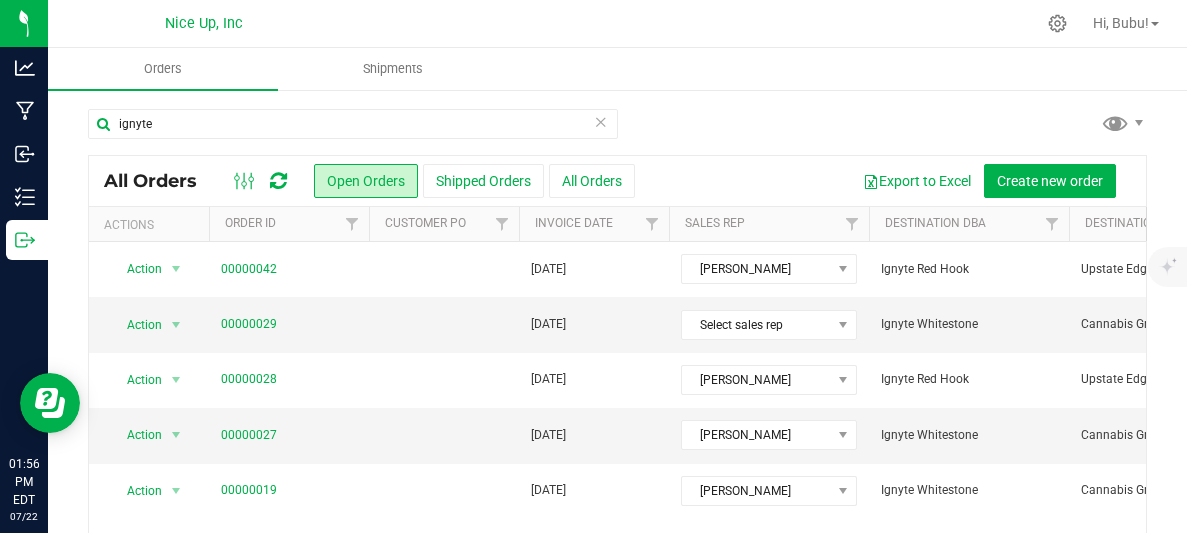 click on "Export to Excel
Create new order" at bounding box center (883, 181) 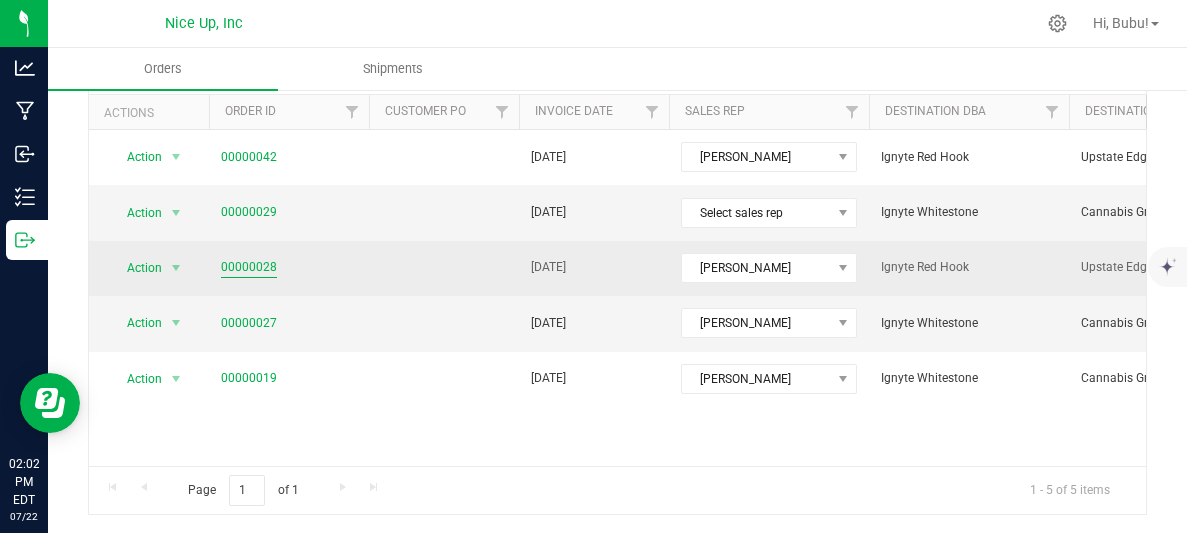 scroll, scrollTop: 111, scrollLeft: 0, axis: vertical 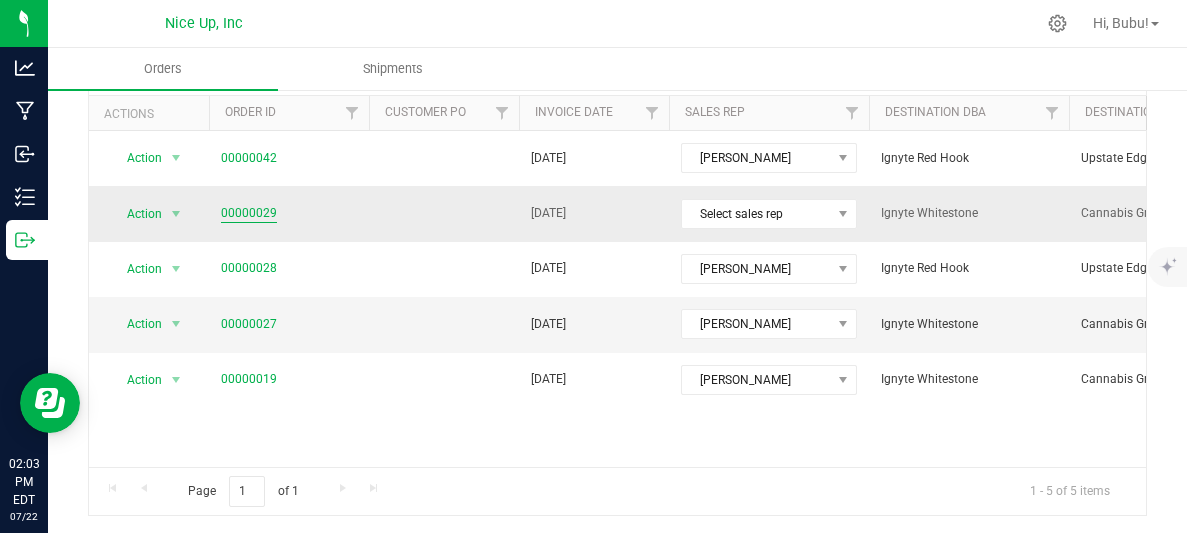 click on "00000029" at bounding box center (249, 213) 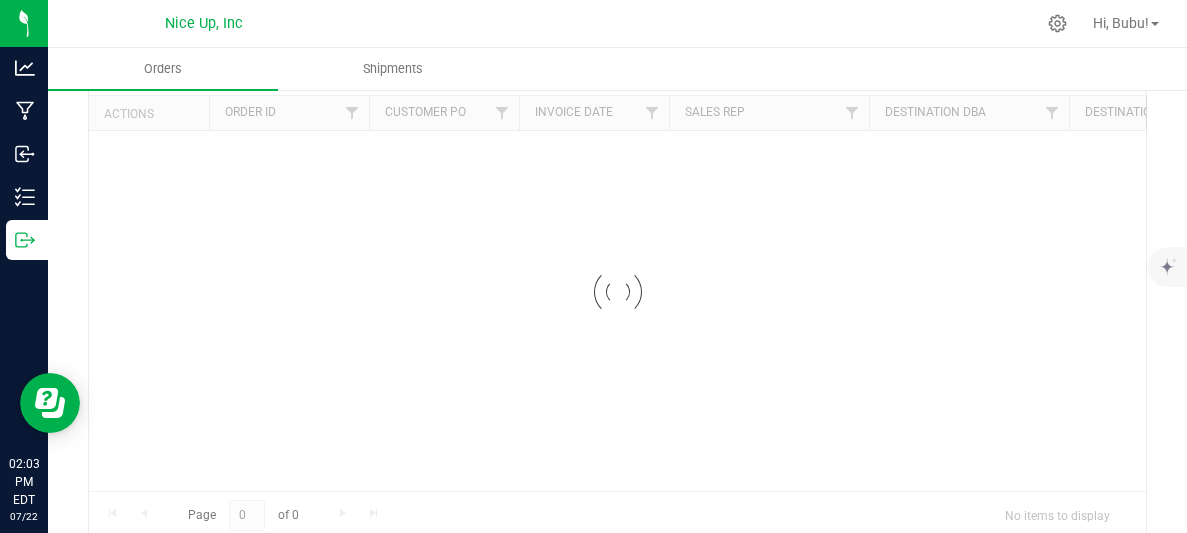scroll, scrollTop: 0, scrollLeft: 0, axis: both 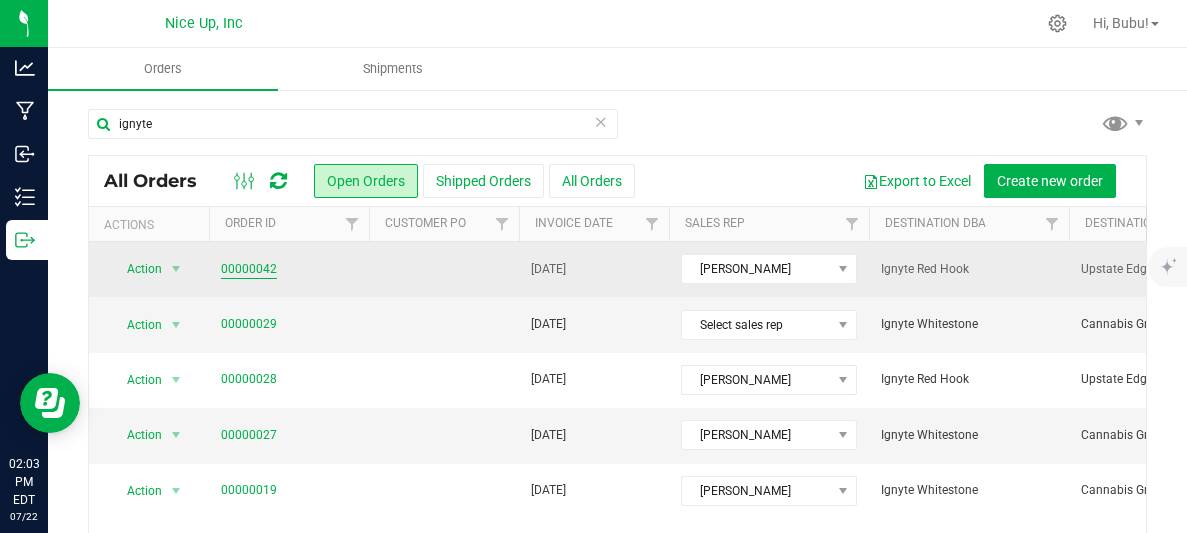 click on "00000042" at bounding box center (249, 269) 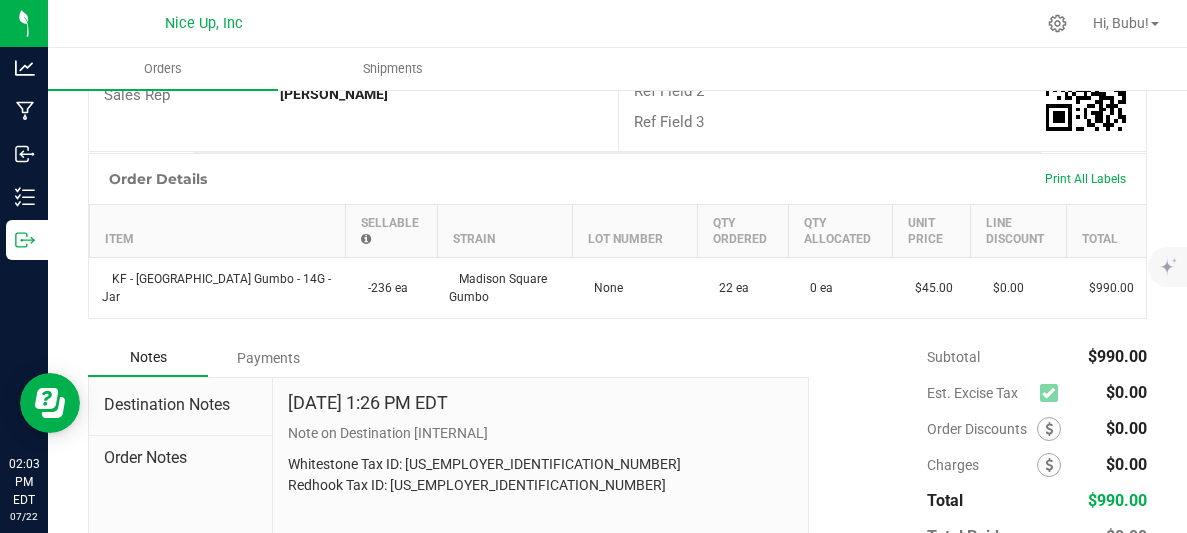 scroll, scrollTop: 399, scrollLeft: 0, axis: vertical 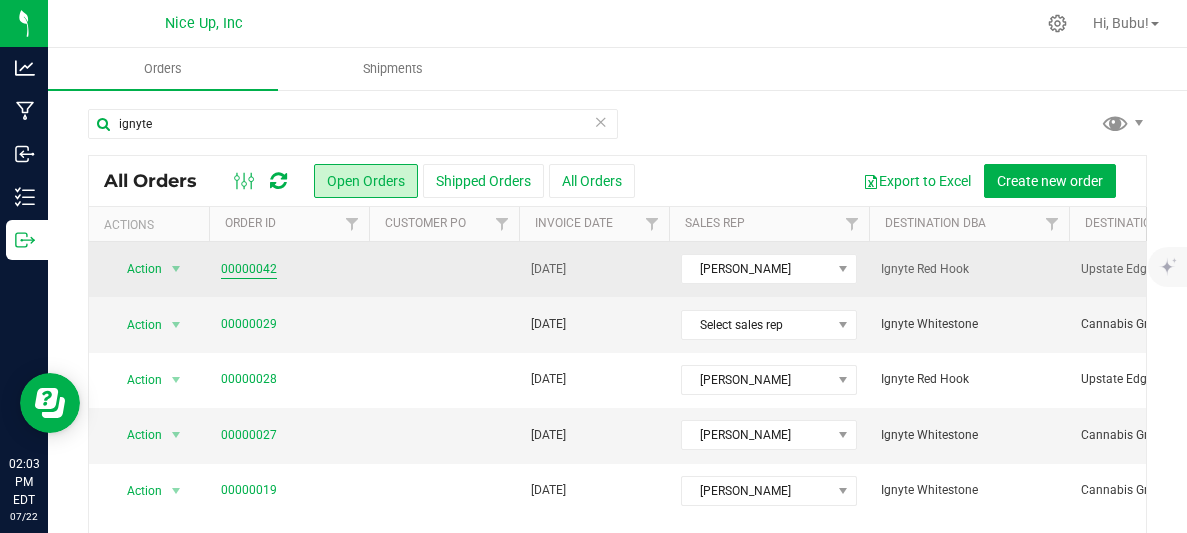 click on "00000042" at bounding box center [249, 269] 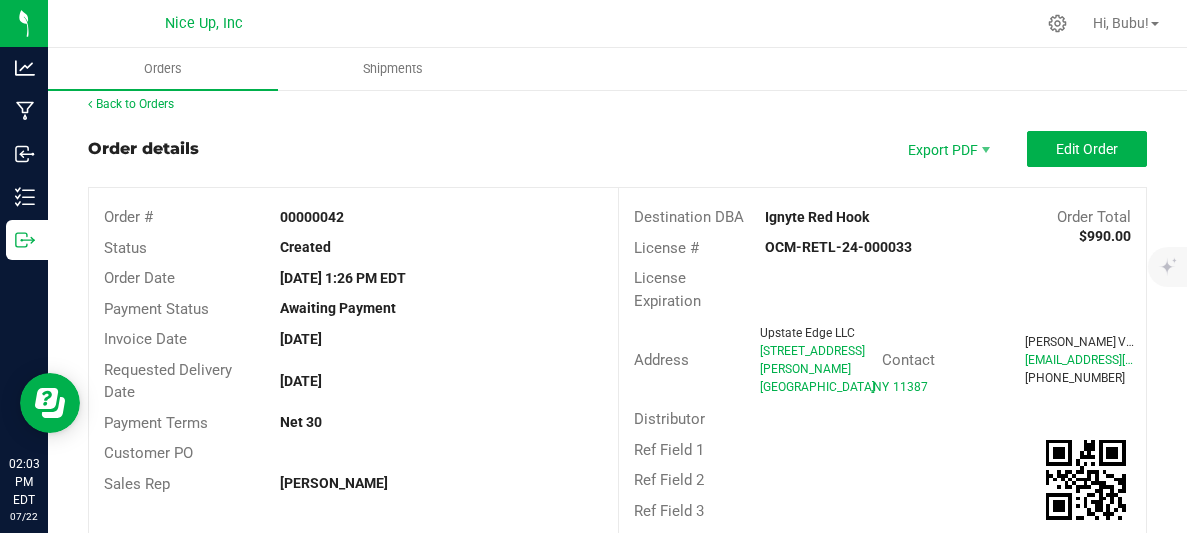 scroll, scrollTop: 14, scrollLeft: 0, axis: vertical 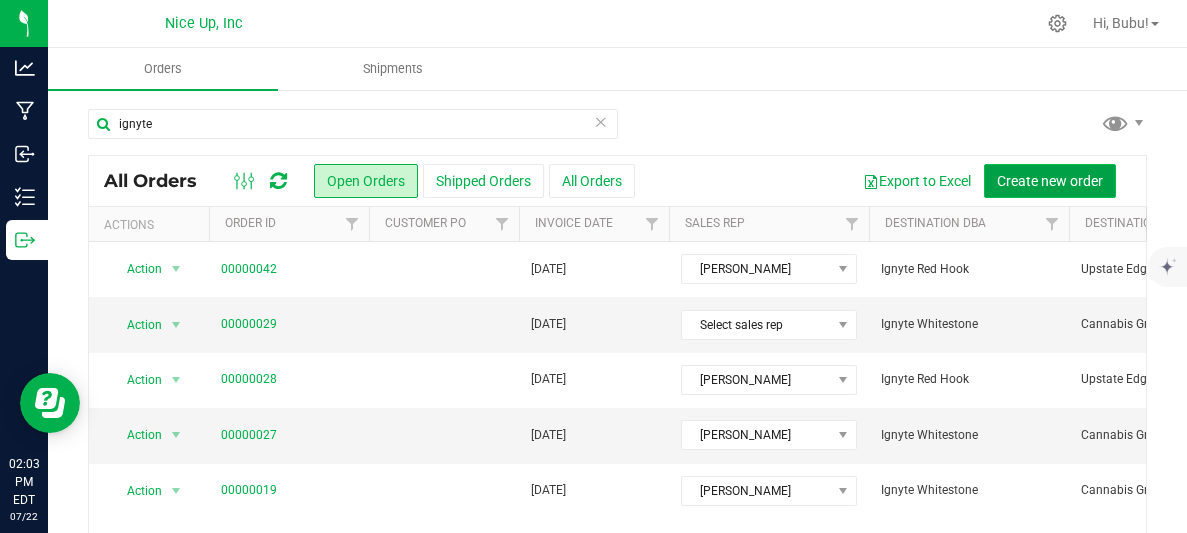 click on "Create new order" at bounding box center (1050, 181) 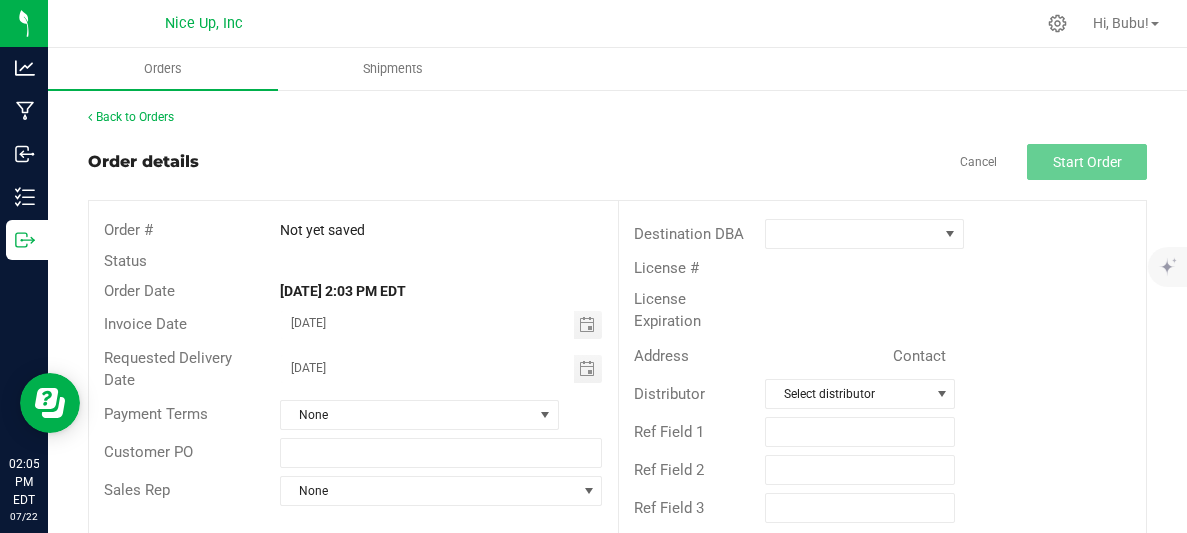 click on "Cancel   Start Order" at bounding box center (1053, 162) 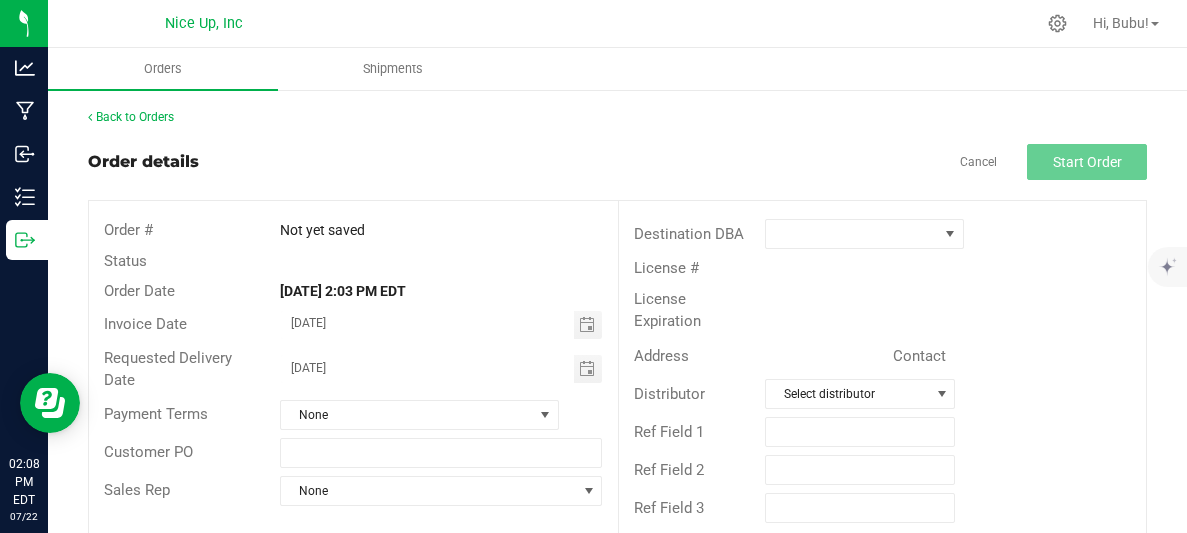 click on "Order details   Cancel   Start Order   Order #   Not yet saved   Status      Order Date   [DATE] 2:03 PM EDT   Invoice Date  [DATE]  Requested Delivery Date  [DATE]  Payment Terms  None  Customer PO   Sales Rep  None  Destination DBA   License #   License Expiration   Address   Contact   Distributor  Select distributor  Ref Field 1   Ref Field 2   Ref Field 3" at bounding box center (617, 343) 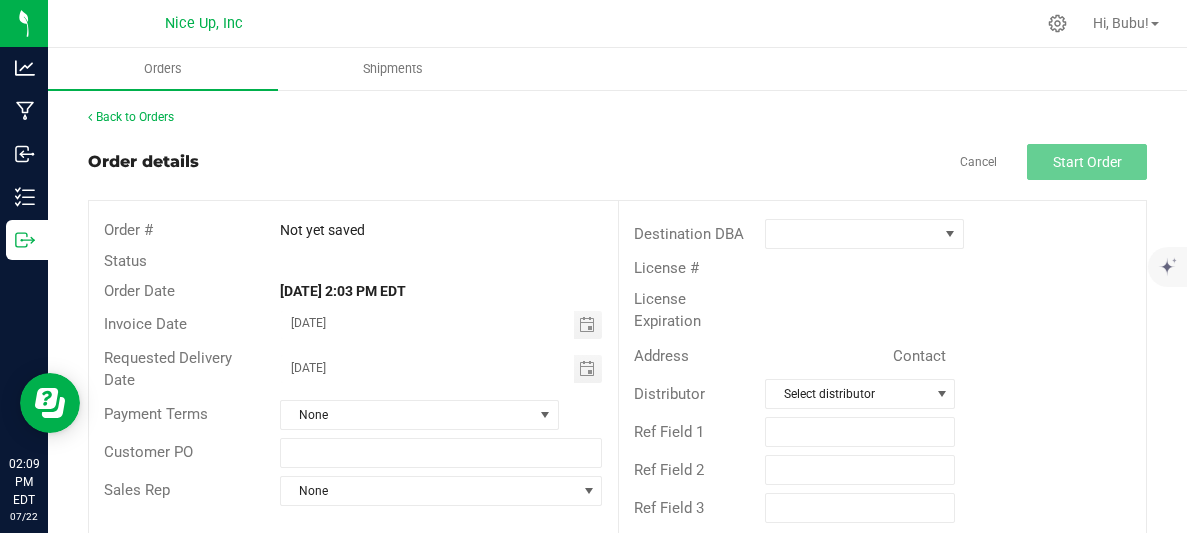 click on "Order details   Cancel   Start Order   Order #   Not yet saved   Status      Order Date   [DATE] 2:03 PM EDT   Invoice Date  [DATE]  Requested Delivery Date  [DATE]  Payment Terms  None  Customer PO   Sales Rep  None  Destination DBA   License #   License Expiration   Address   Contact   Distributor  Select distributor  Ref Field 1   Ref Field 2   Ref Field 3" at bounding box center [617, 343] 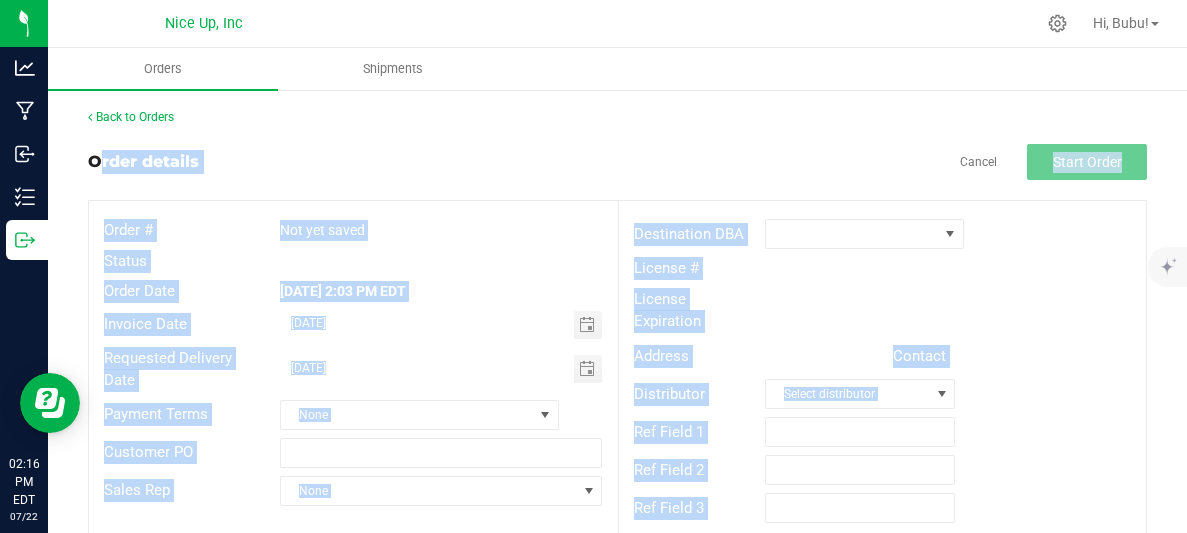 scroll, scrollTop: 28, scrollLeft: 0, axis: vertical 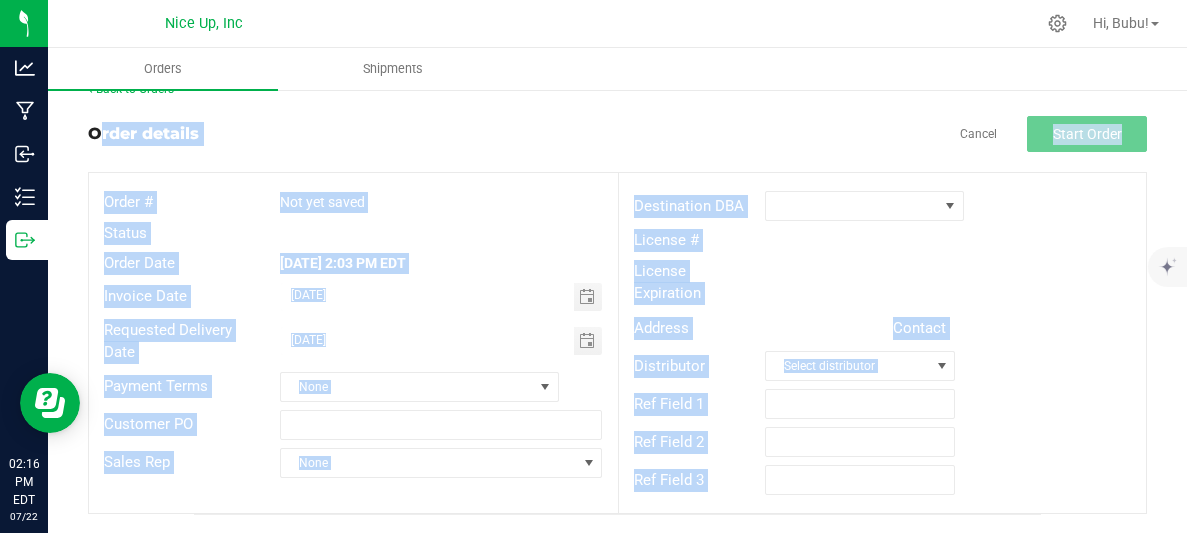 drag, startPoint x: 86, startPoint y: 164, endPoint x: 1071, endPoint y: 533, distance: 1051.8489 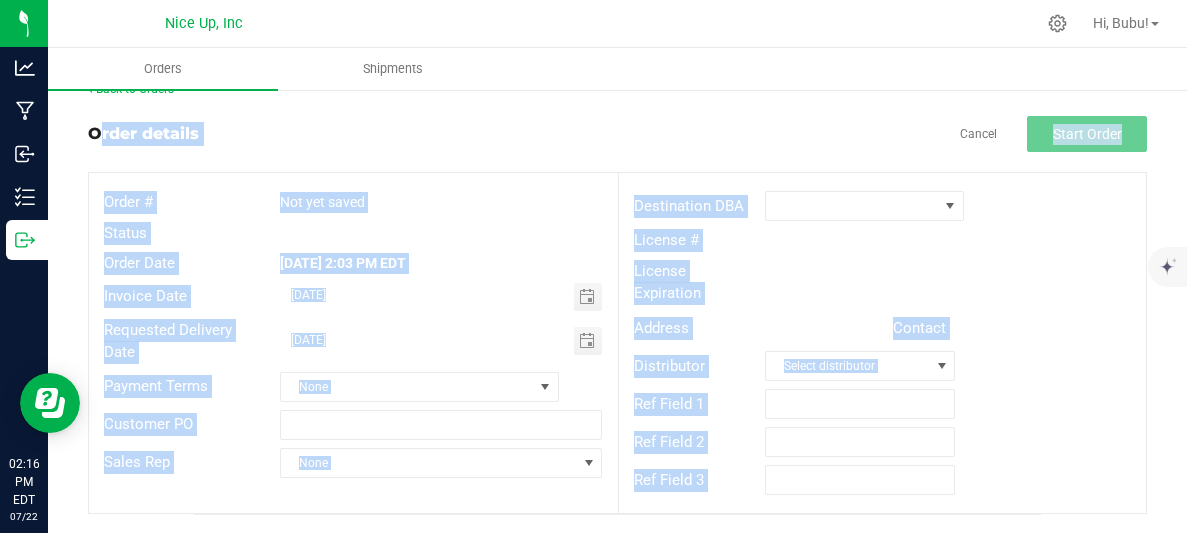 click on "Analytics Manufacturing Inbound Inventory Outbound 02:16 PM EDT [DATE]  07/22   Nice Up, Inc   Hi, Bubu!
Orders
Shipments
Back to Orders
Order details   Cancel   Start Order   Order #   Not yet saved   Status      Order Date   [DATE] 2:03 PM EDT   Invoice Date  [DATE]  Requested Delivery Date  [DATE]  Payment Terms  None  Customer PO   Sales Rep  None  Destination DBA   License #   License Expiration   Address   Contact   Distributor  Select distributor  Ref Field 1   Ref Field 2   Ref Field 3" at bounding box center [593, 266] 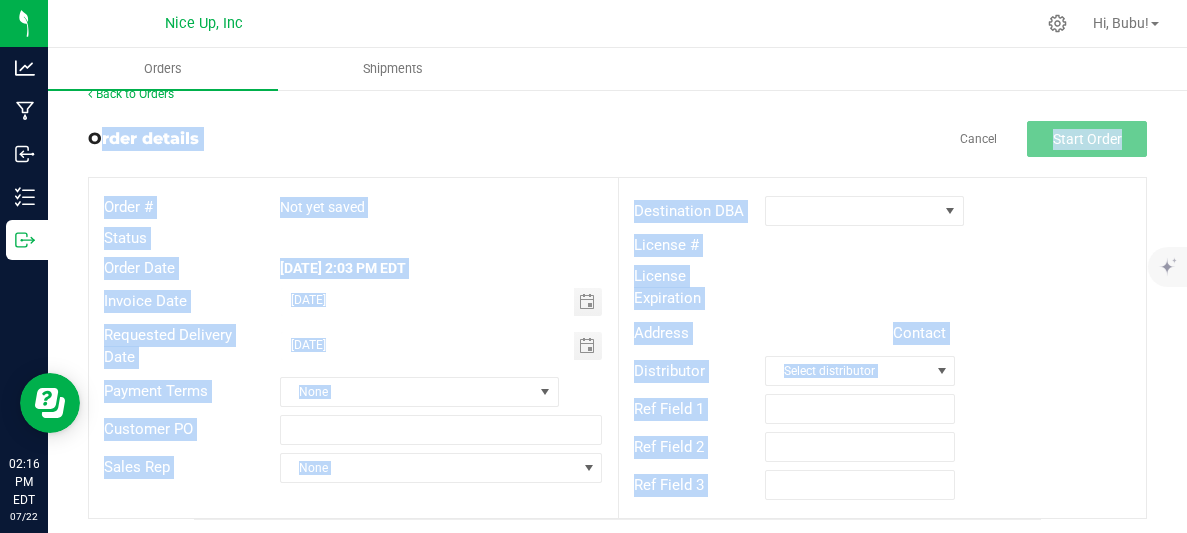 scroll, scrollTop: 28, scrollLeft: 0, axis: vertical 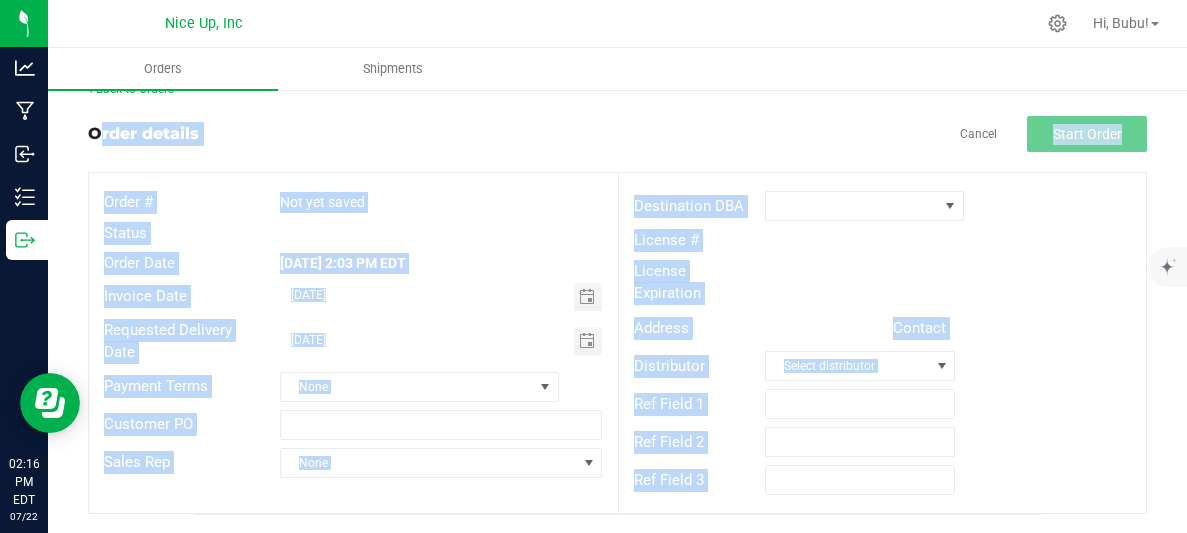 click on "Ref Field 3" at bounding box center (883, 480) 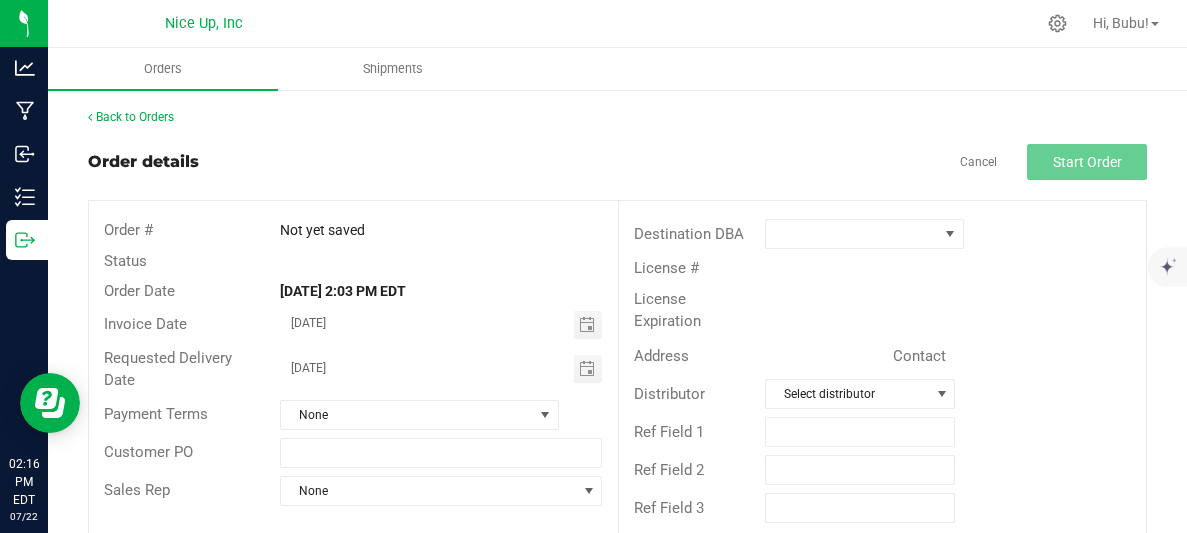 scroll, scrollTop: 28, scrollLeft: 0, axis: vertical 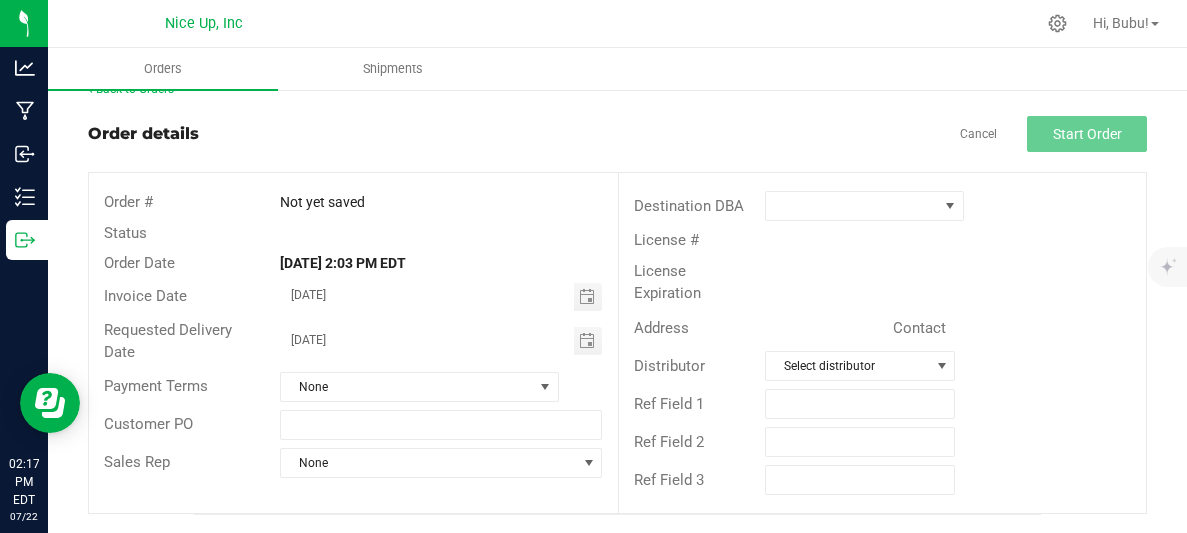 drag, startPoint x: 1092, startPoint y: 479, endPoint x: 1186, endPoint y: 579, distance: 137.24431 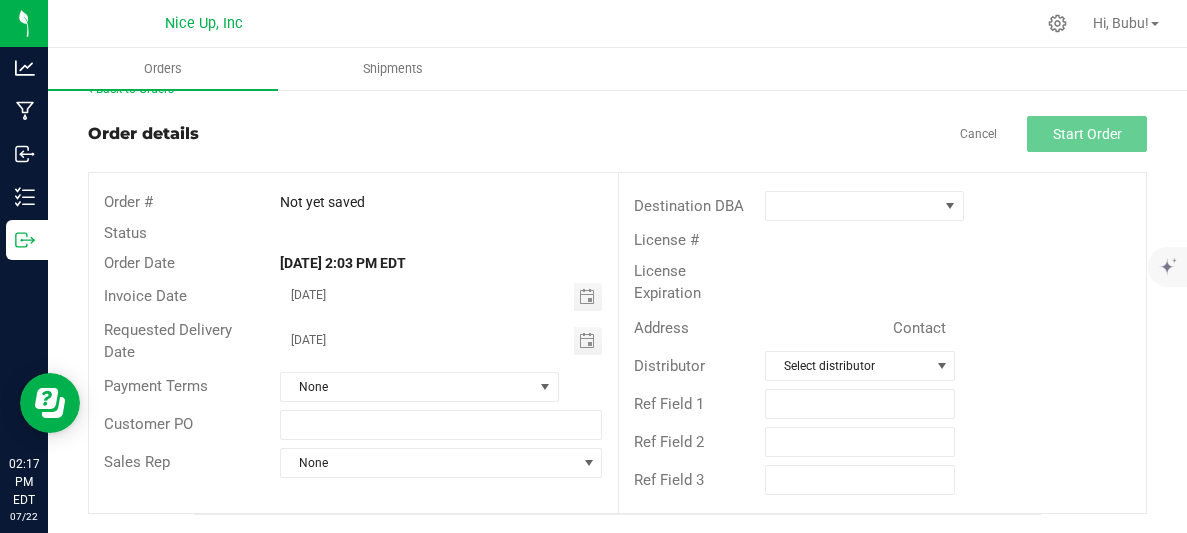 click on "Analytics Manufacturing Inbound Inventory Outbound 02:17 PM EDT [DATE]  07/22   Nice Up, Inc   Hi, Bubu!
Orders
Shipments
Back to Orders
Order details   Cancel   Start Order   Order #   Not yet saved   Status      Order Date   [DATE] 2:03 PM EDT   Invoice Date  [DATE]  Requested Delivery Date  [DATE]  Payment Terms  None  Customer PO   Sales Rep  None  Destination DBA   License #   License Expiration   Address   Contact   Distributor  Select distributor  Ref Field 1   Ref Field 2   Ref Field 3" at bounding box center (593, 266) 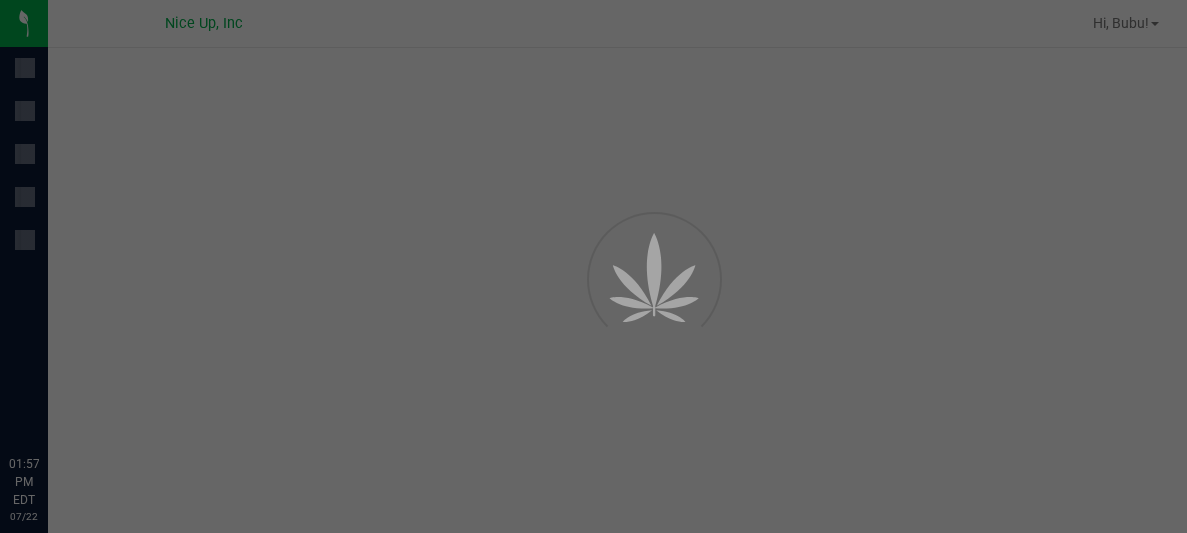 scroll, scrollTop: 0, scrollLeft: 0, axis: both 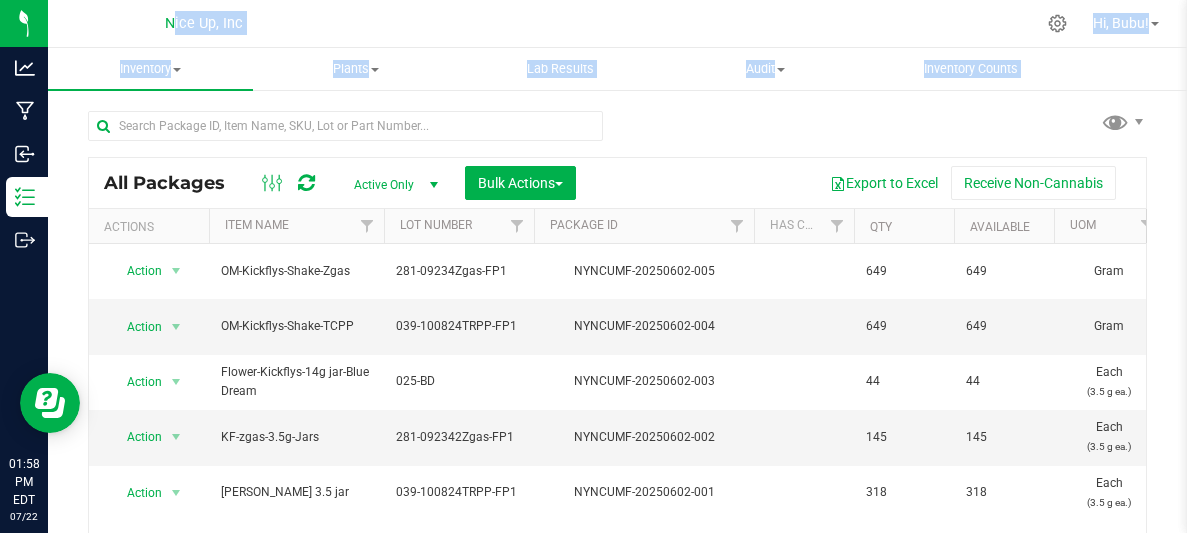 drag, startPoint x: 135, startPoint y: 27, endPoint x: 618, endPoint y: 120, distance: 491.87195 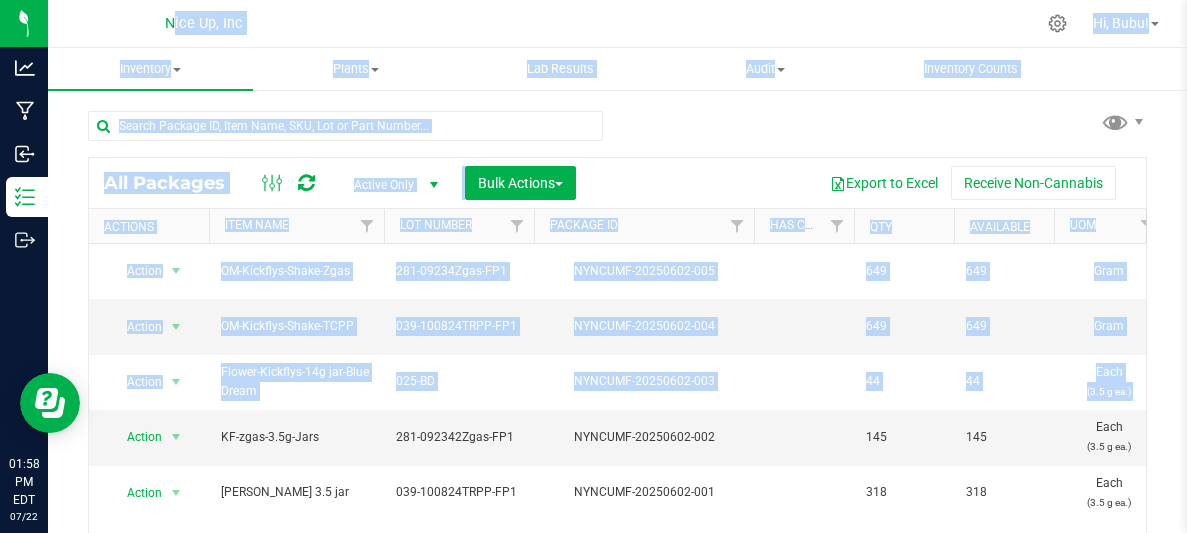 drag, startPoint x: 160, startPoint y: 22, endPoint x: 1173, endPoint y: 365, distance: 1069.4943 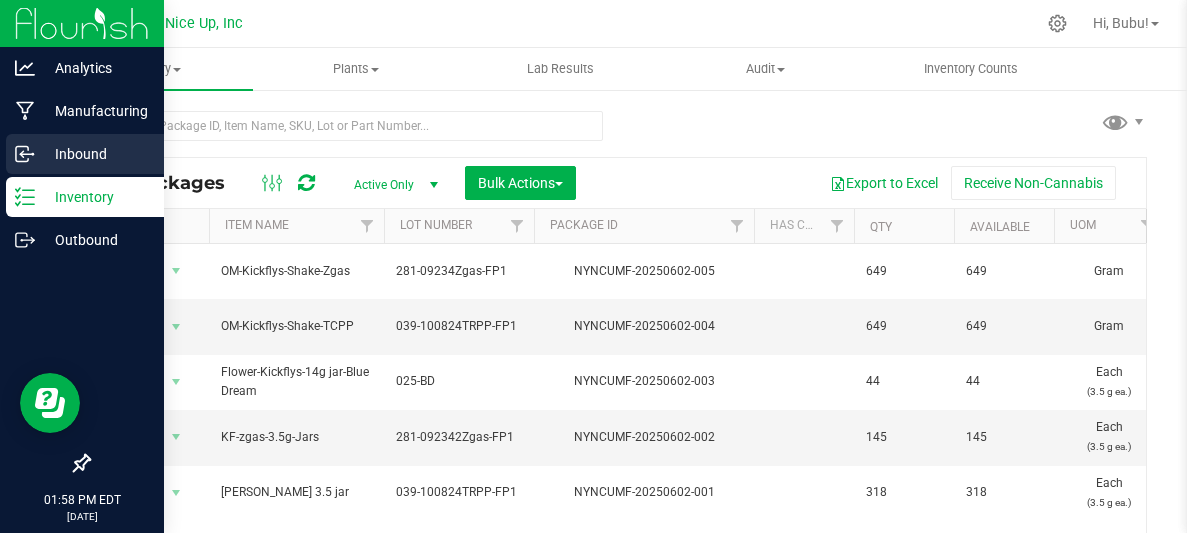 click on "Inbound" at bounding box center [95, 154] 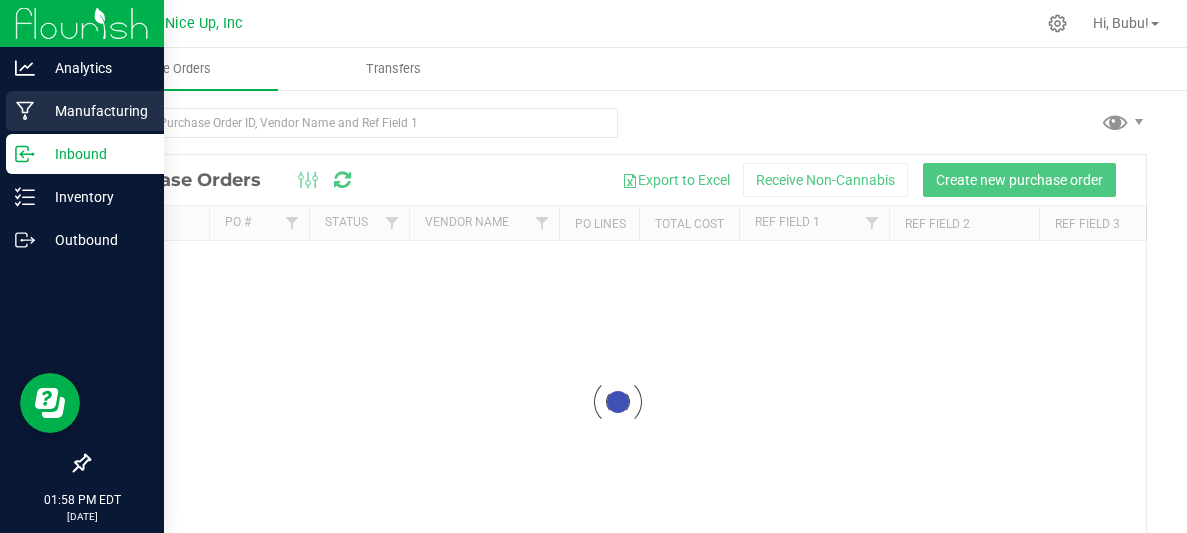 scroll, scrollTop: 0, scrollLeft: 0, axis: both 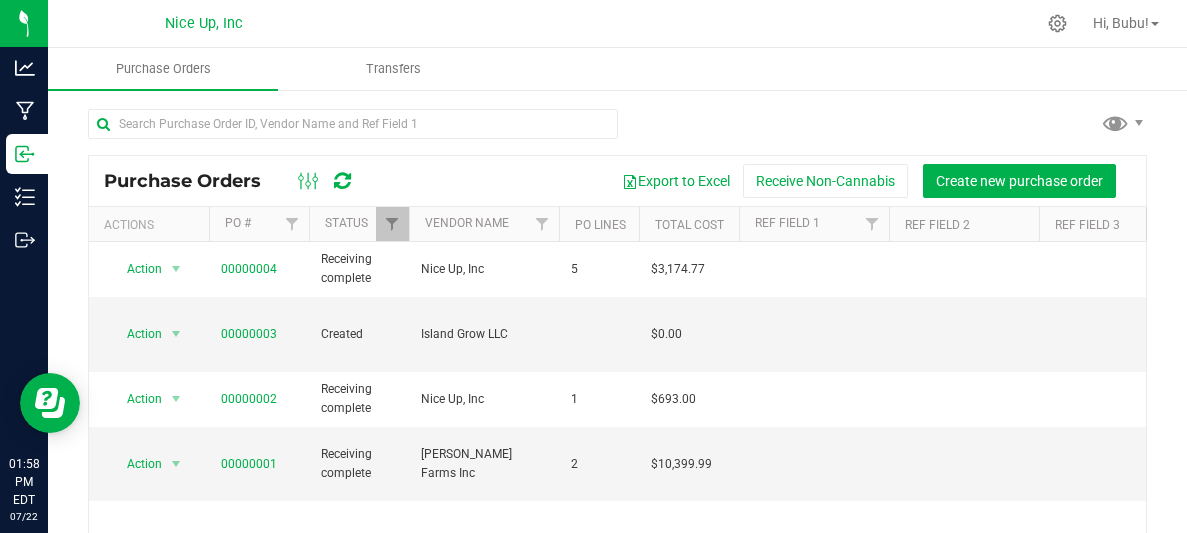 click on "Action Action Close purchase order Edit purchase order PO audit log Re-order View purchase order
00000004
Receiving complete
Nice Up, Inc
5 $3,174.77 Jun 2, 2025 Jul 14, 2025 Jun 2, 2025 1:22 PM EDT b.xu718@gmail.com b.xu718@gmail.com
Action Action Cancel purchase order Close purchase order Edit purchase order PO audit log Re-order View purchase order
00000003
Created
Island Grow LLC
$0.00 May 20, 2025 Jul 14, 2025 xiomara@ttenterprises.xyz
Action Action Close purchase order Edit purchase order PO audit log Re-order View purchase order
1" at bounding box center [617, 410] 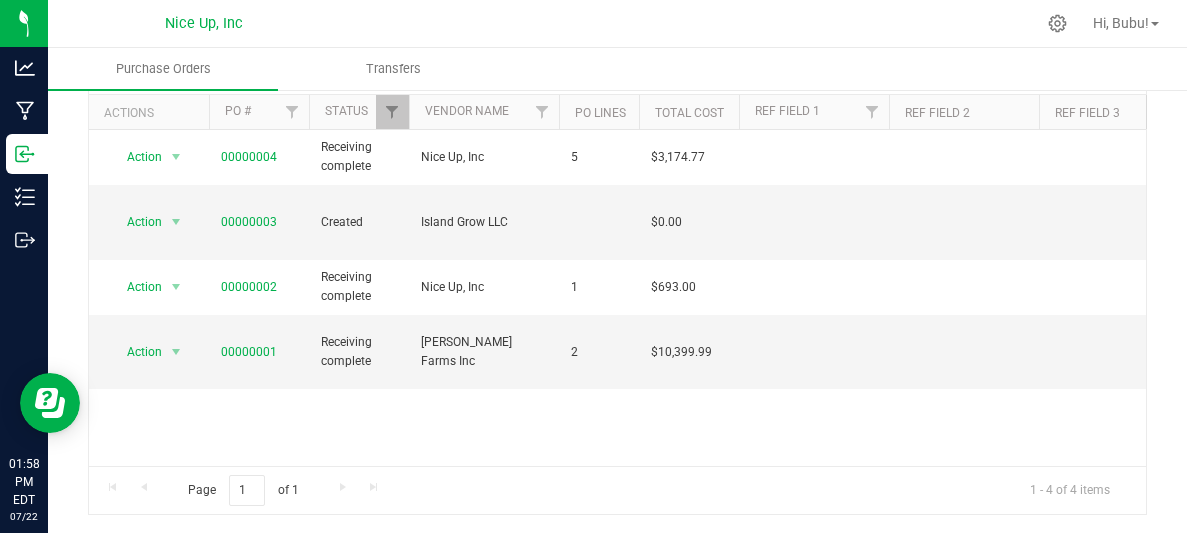 scroll, scrollTop: 0, scrollLeft: 0, axis: both 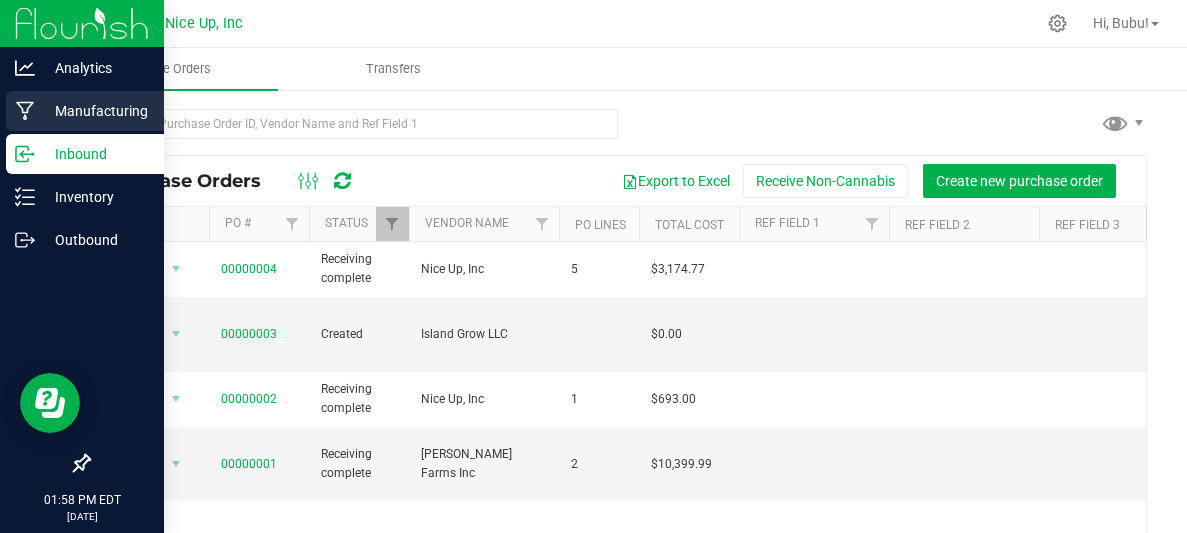 click 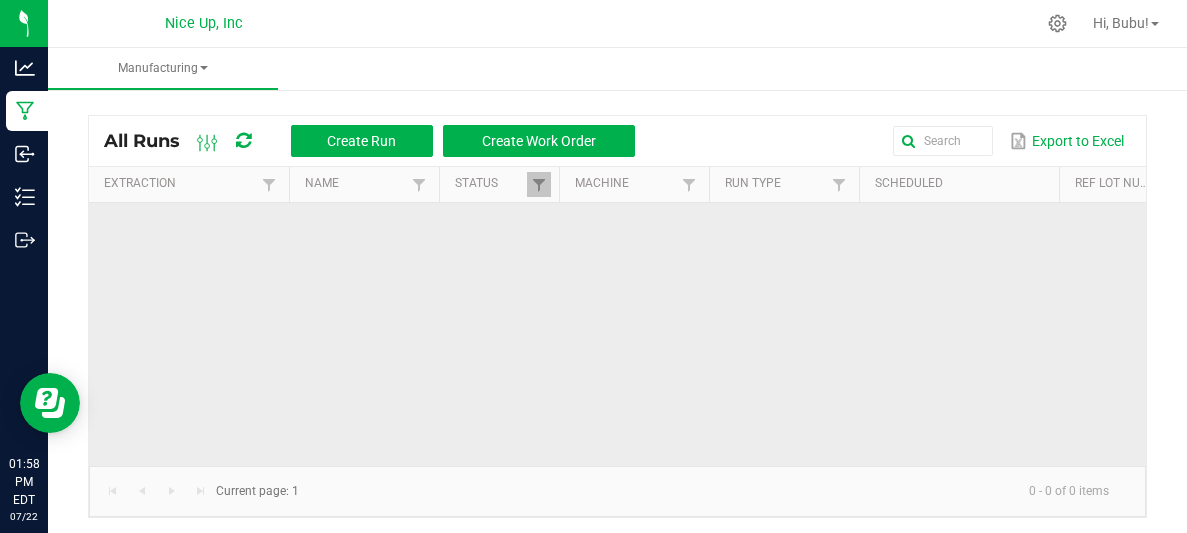 scroll, scrollTop: 4, scrollLeft: 6, axis: both 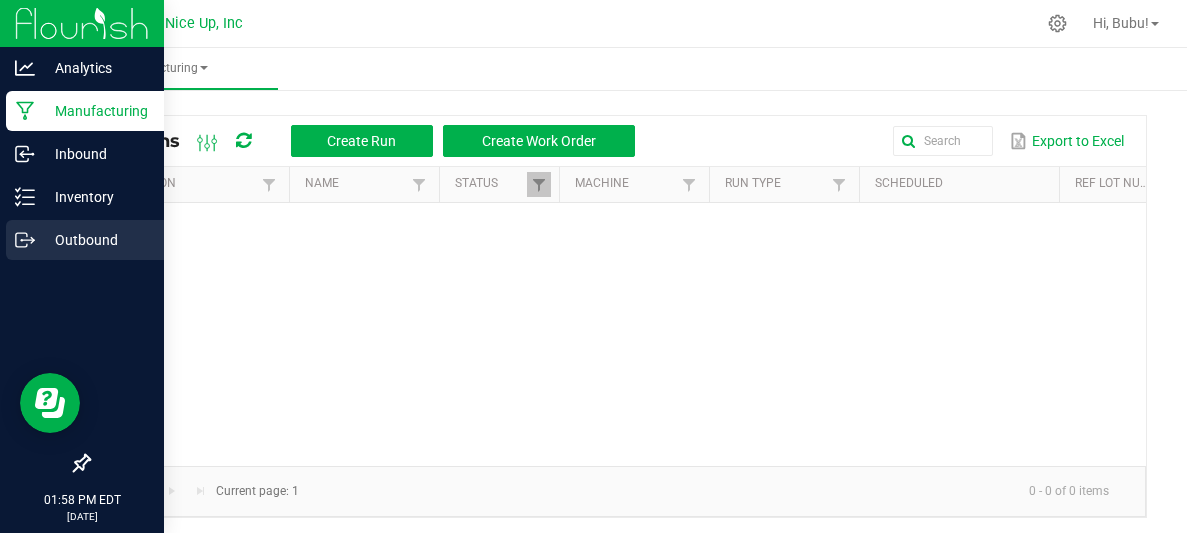 click on "Outbound" at bounding box center (95, 240) 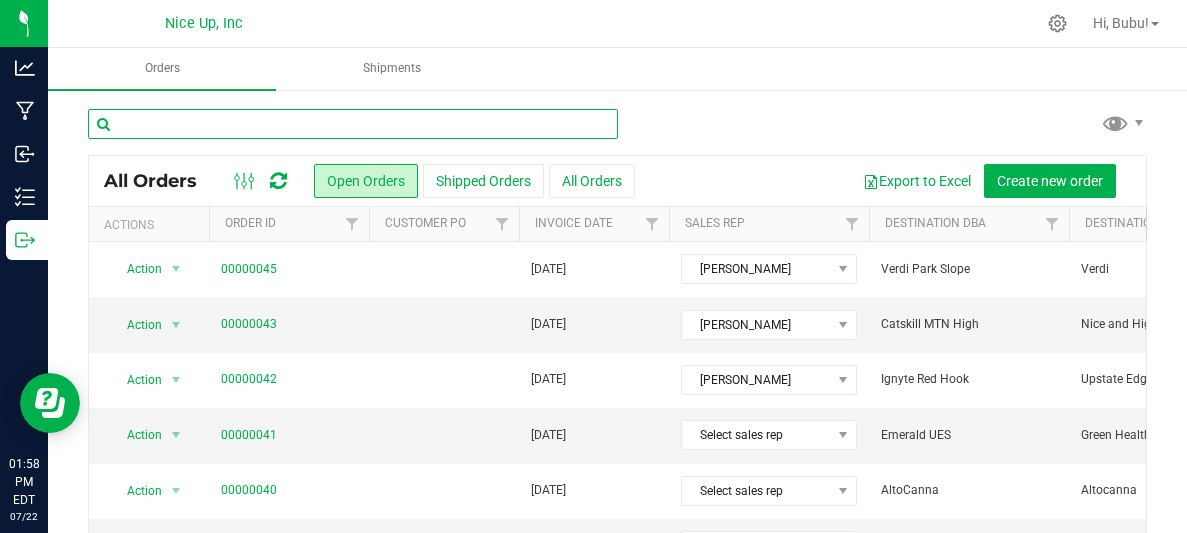 click at bounding box center (353, 124) 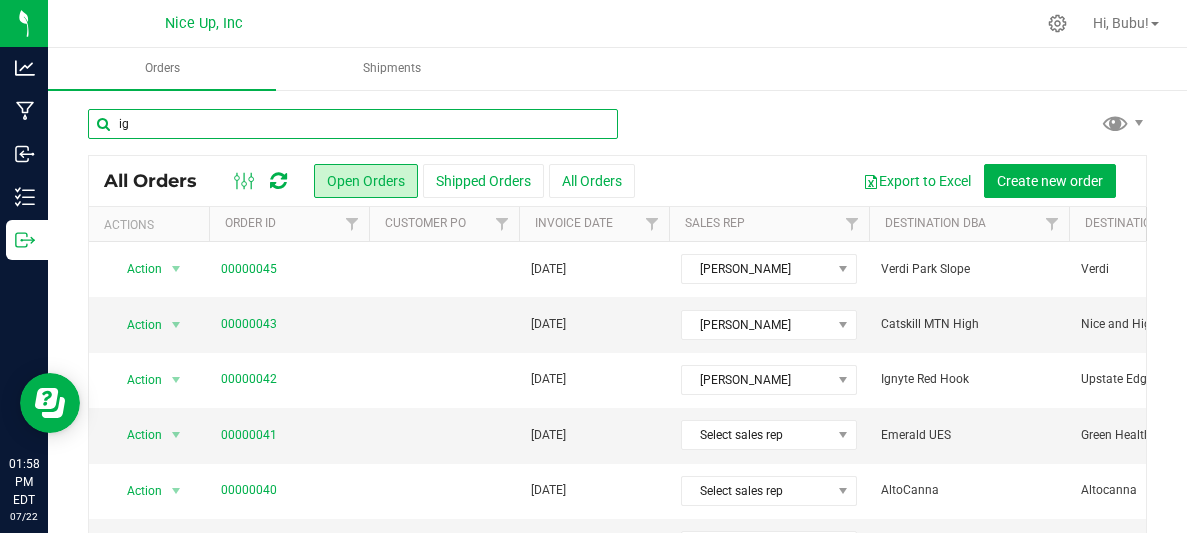 type on "i" 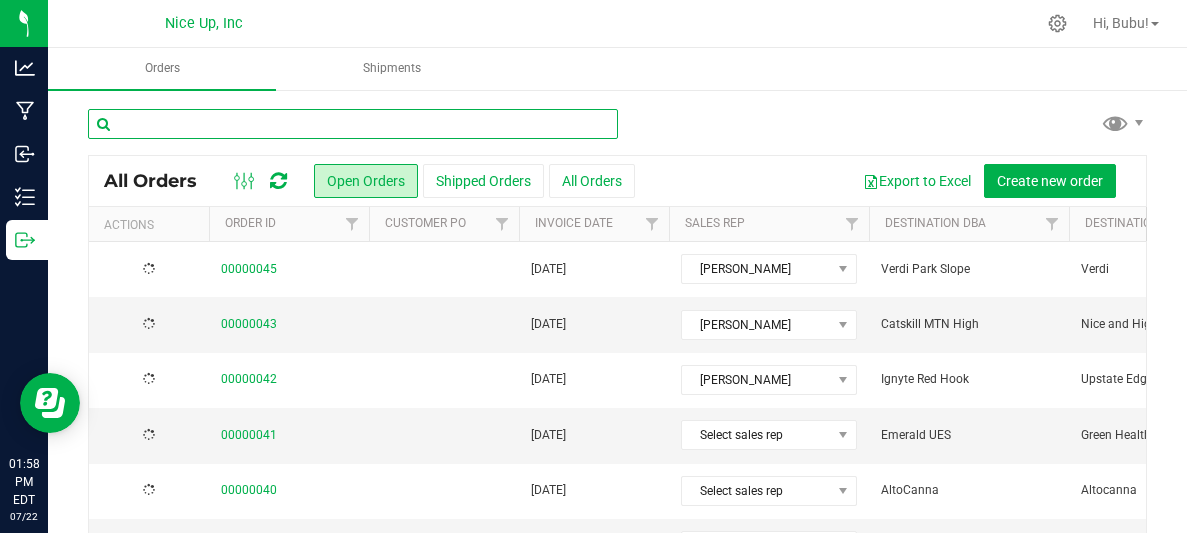 type on "n" 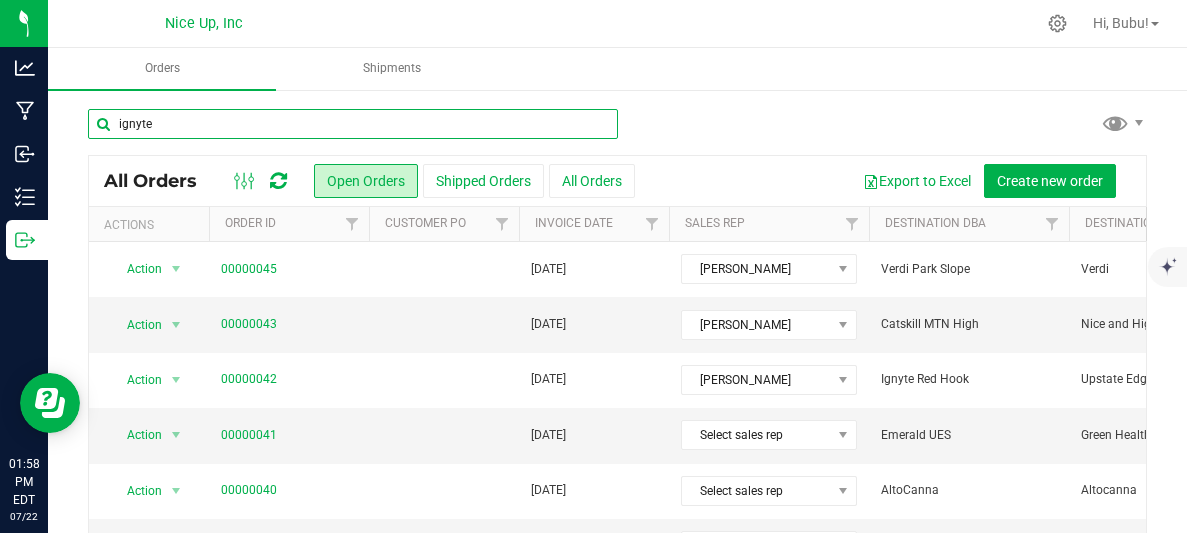 type on "ignyte" 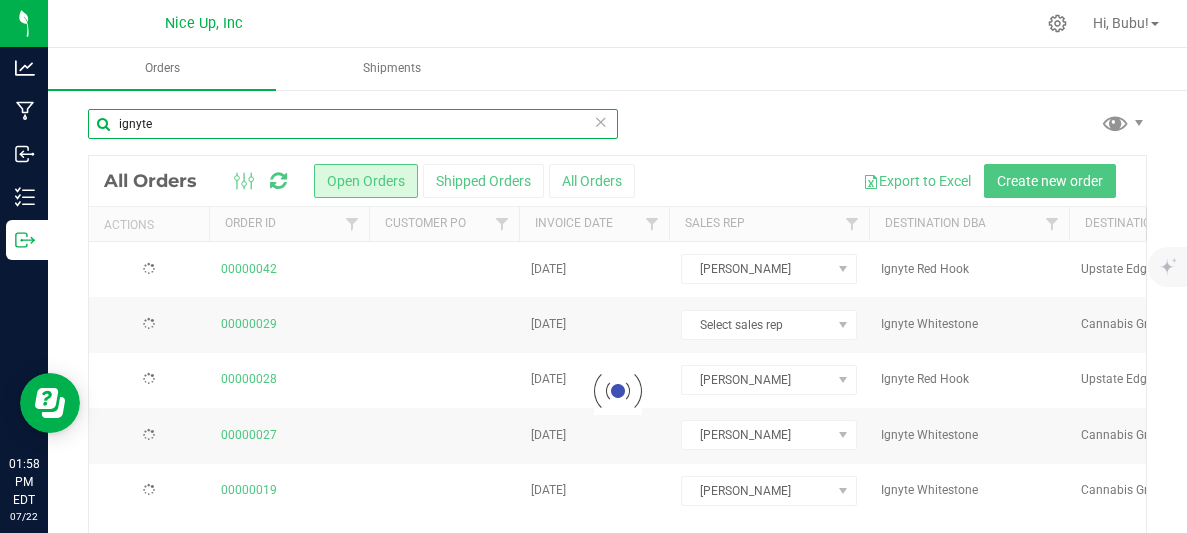 scroll, scrollTop: 0, scrollLeft: 0, axis: both 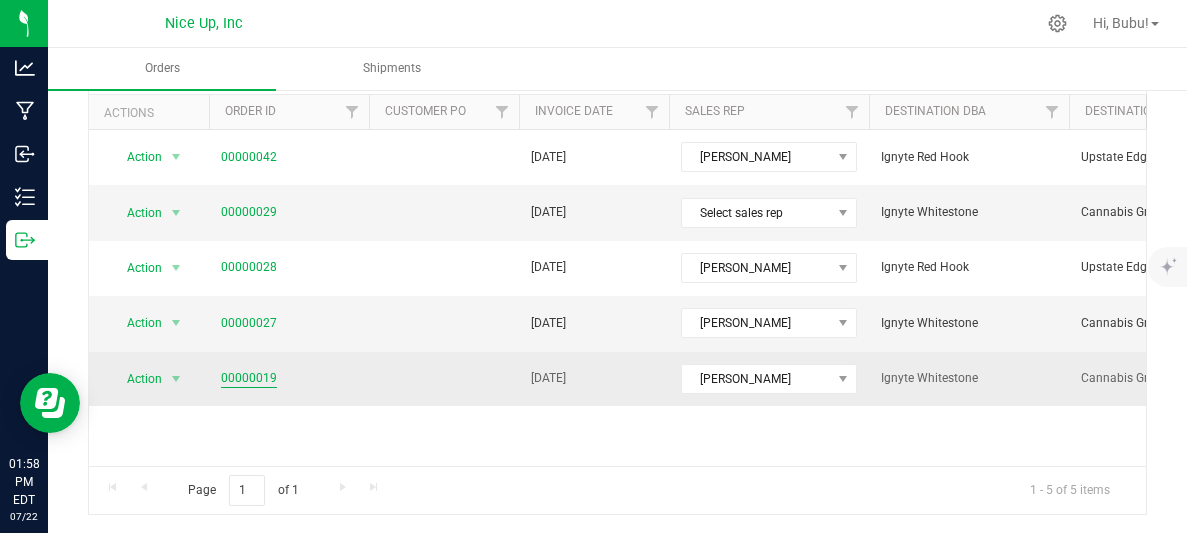 click on "00000019" at bounding box center [249, 378] 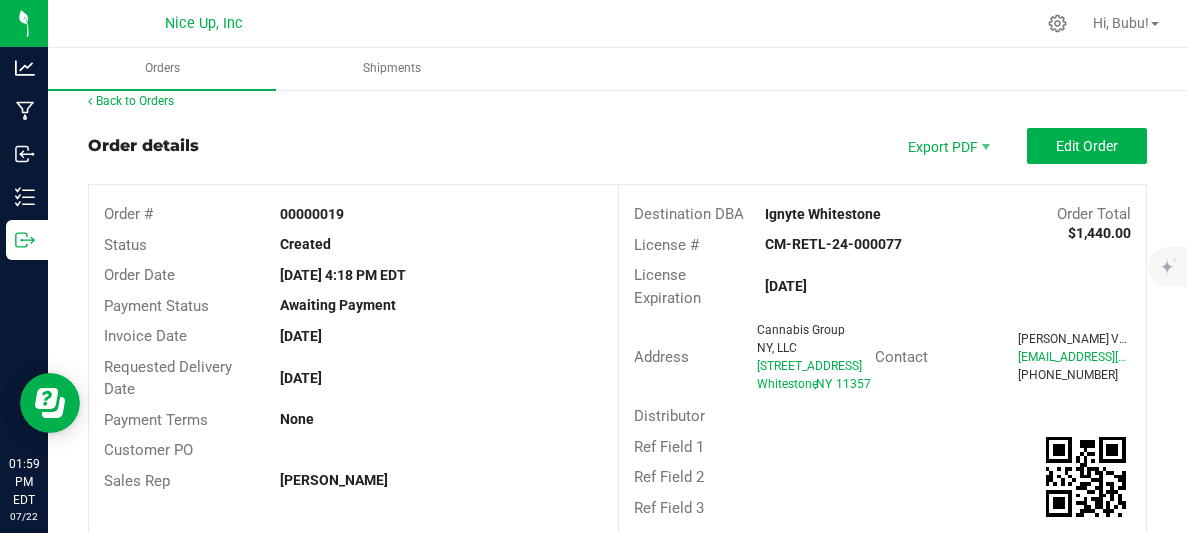 scroll, scrollTop: 0, scrollLeft: 0, axis: both 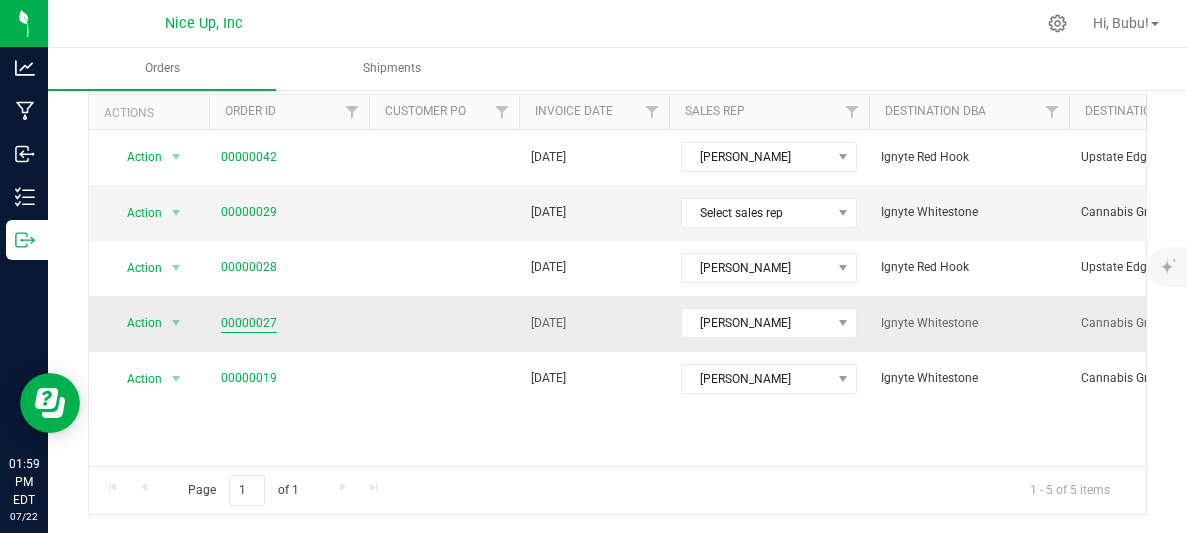 click on "00000027" at bounding box center (249, 323) 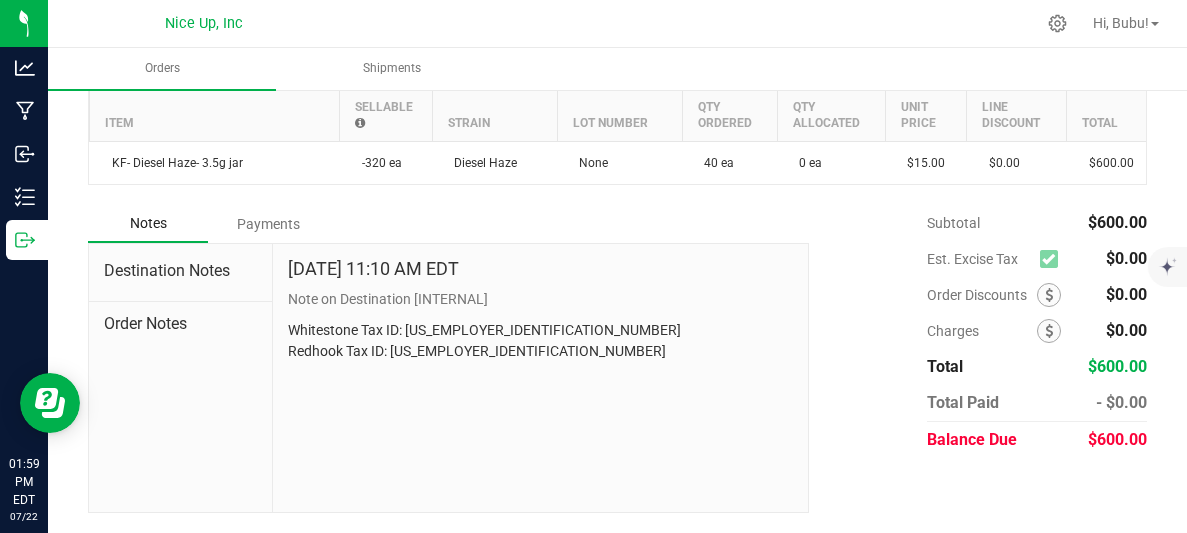 scroll, scrollTop: 0, scrollLeft: 0, axis: both 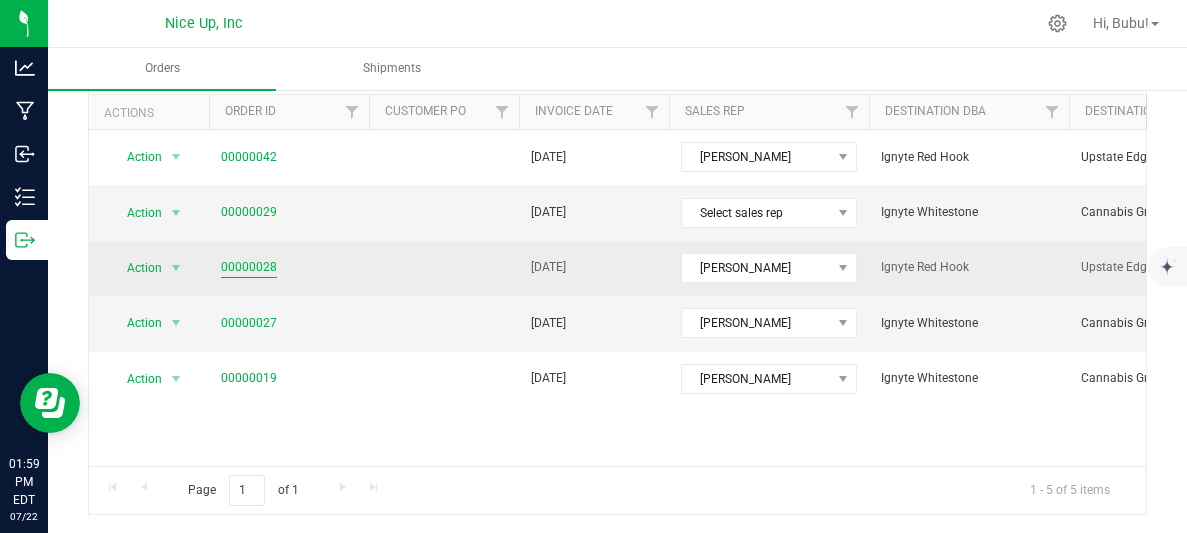 click on "00000028" at bounding box center (249, 267) 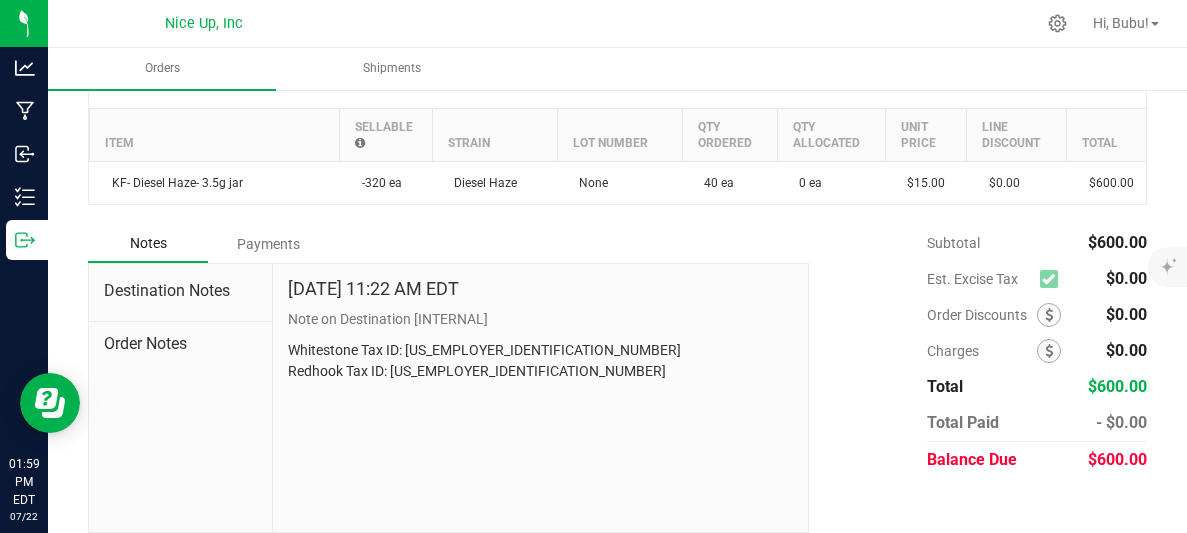 scroll, scrollTop: 41, scrollLeft: 0, axis: vertical 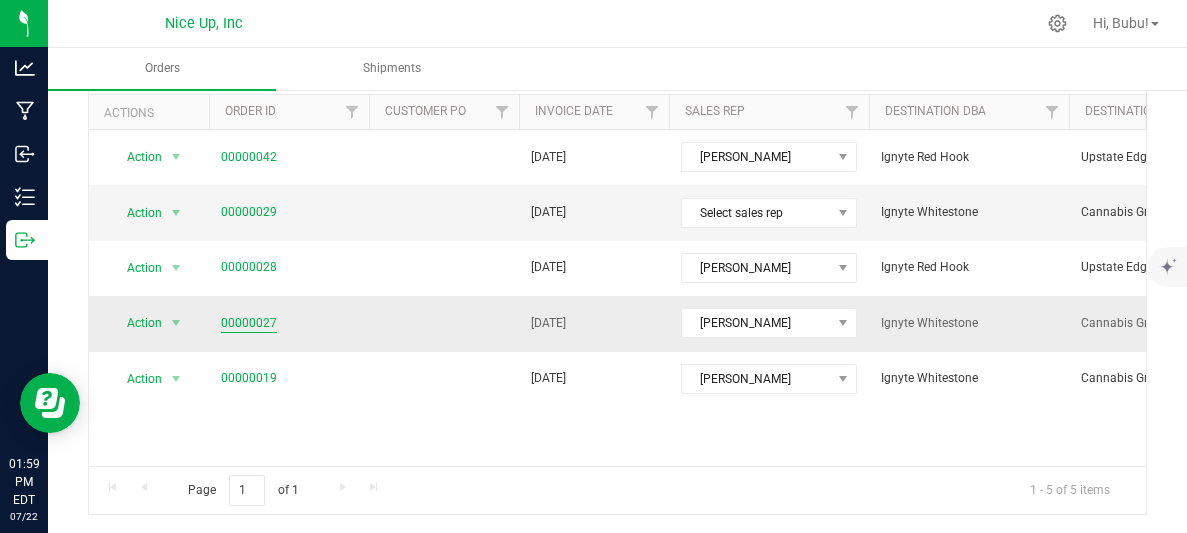 click on "00000027" at bounding box center (249, 323) 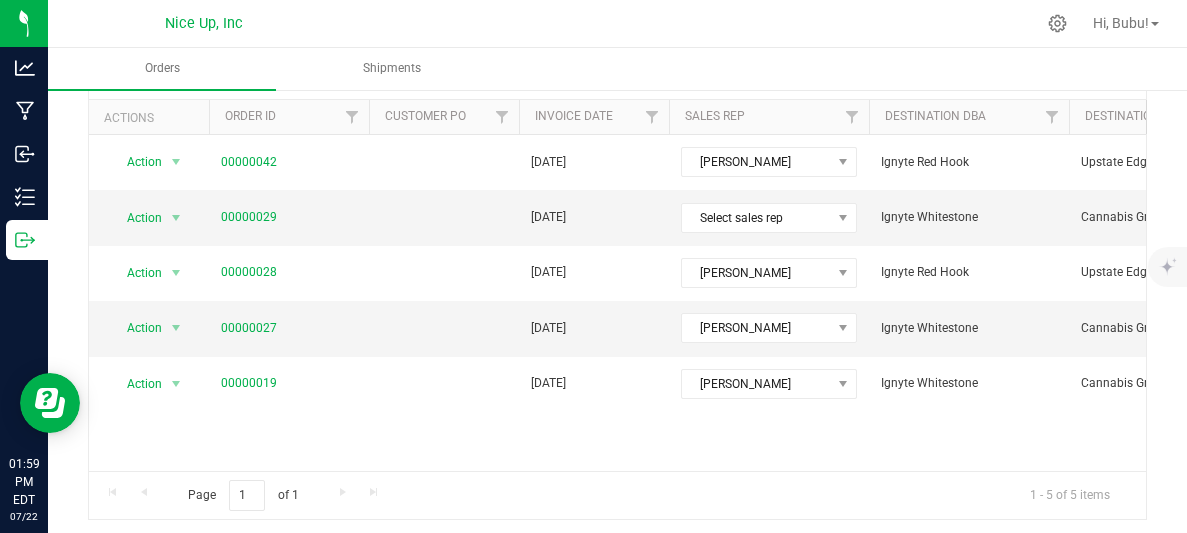 scroll, scrollTop: 111, scrollLeft: 0, axis: vertical 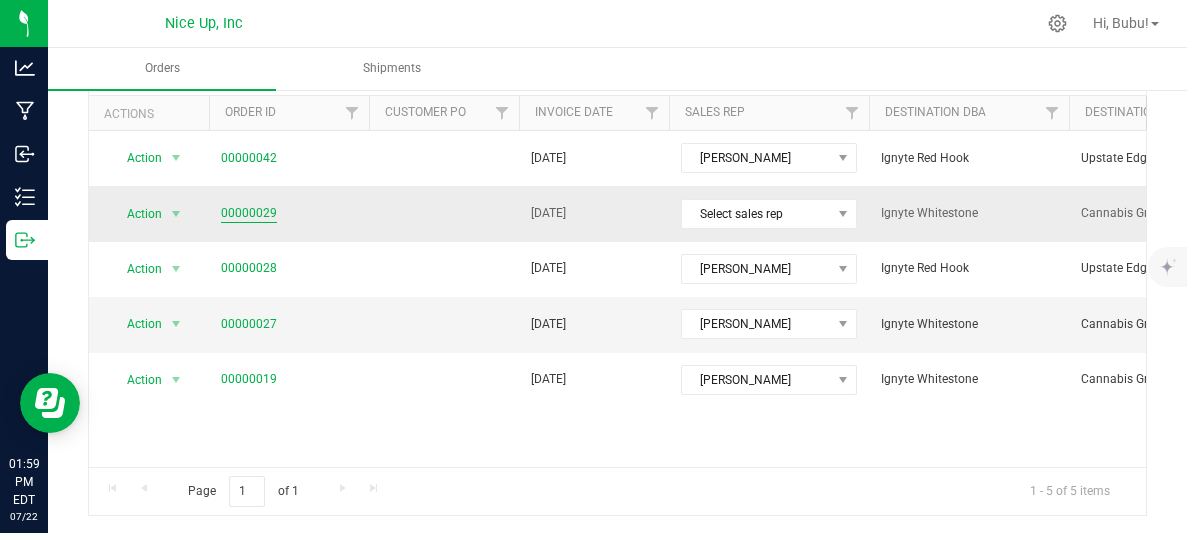 click on "00000029" at bounding box center [249, 213] 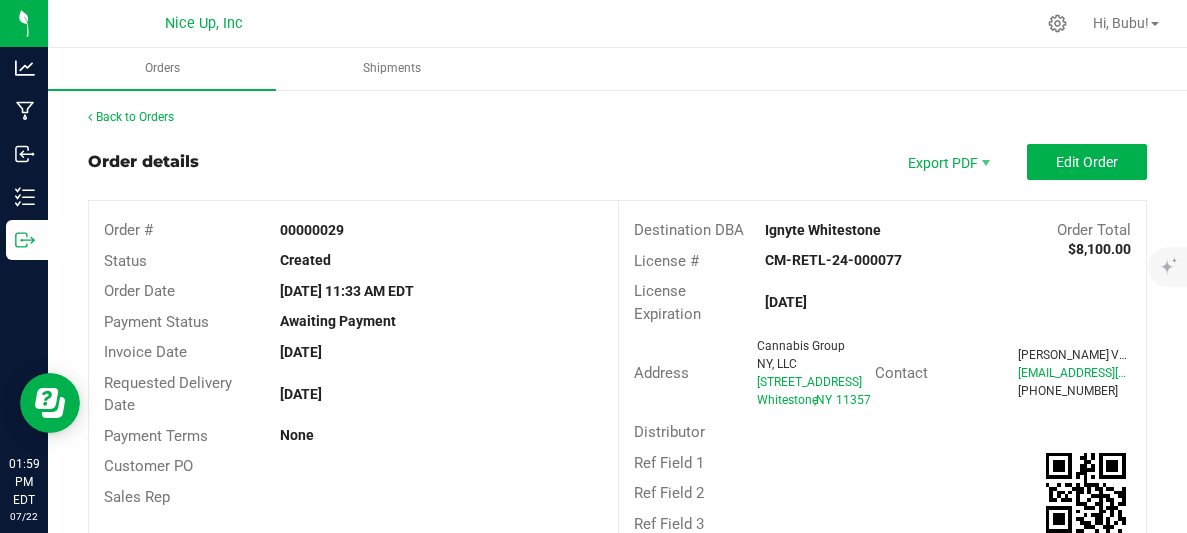 scroll, scrollTop: 1, scrollLeft: 0, axis: vertical 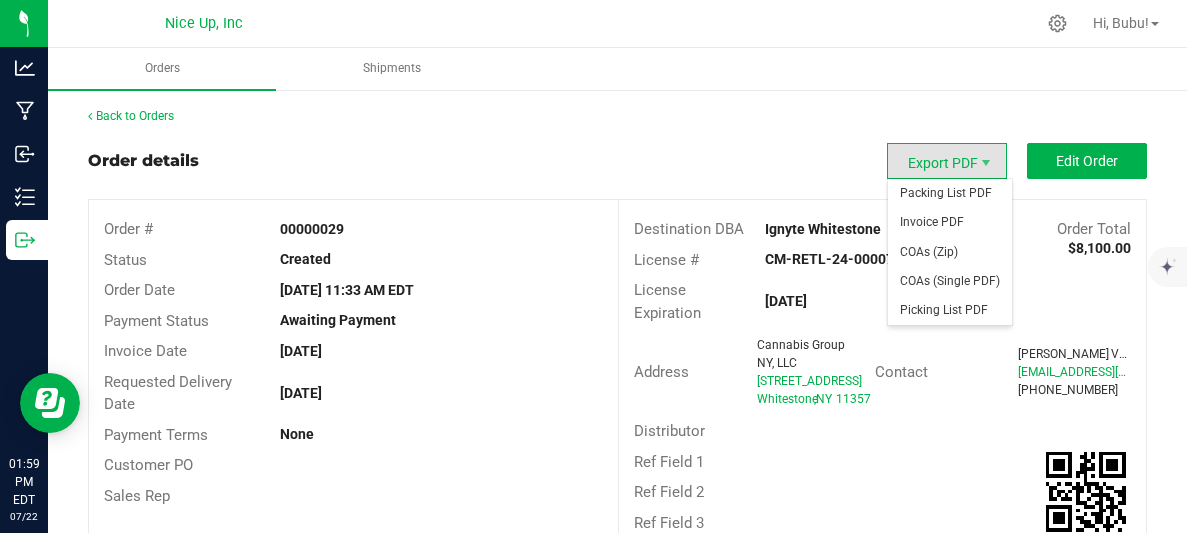 click on "Export PDF" at bounding box center (947, 161) 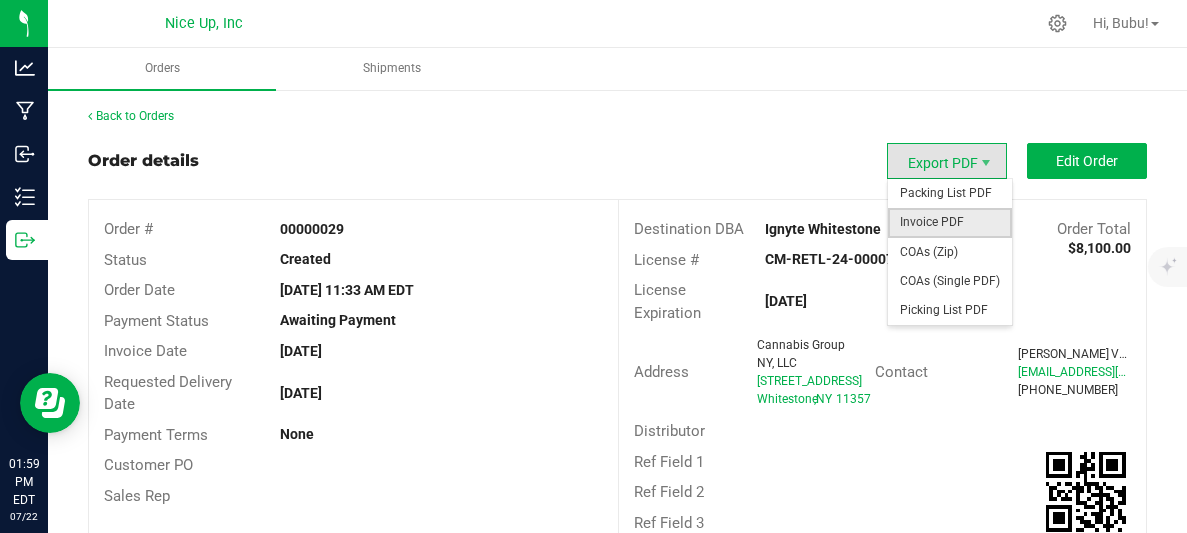 click on "Invoice PDF" at bounding box center [950, 222] 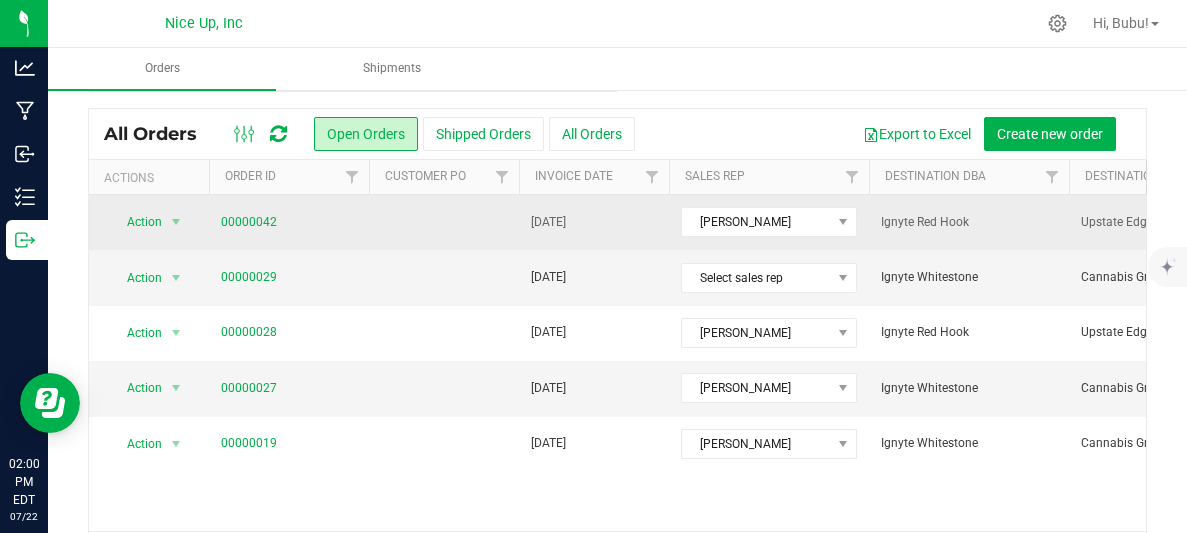 scroll, scrollTop: 37, scrollLeft: 0, axis: vertical 